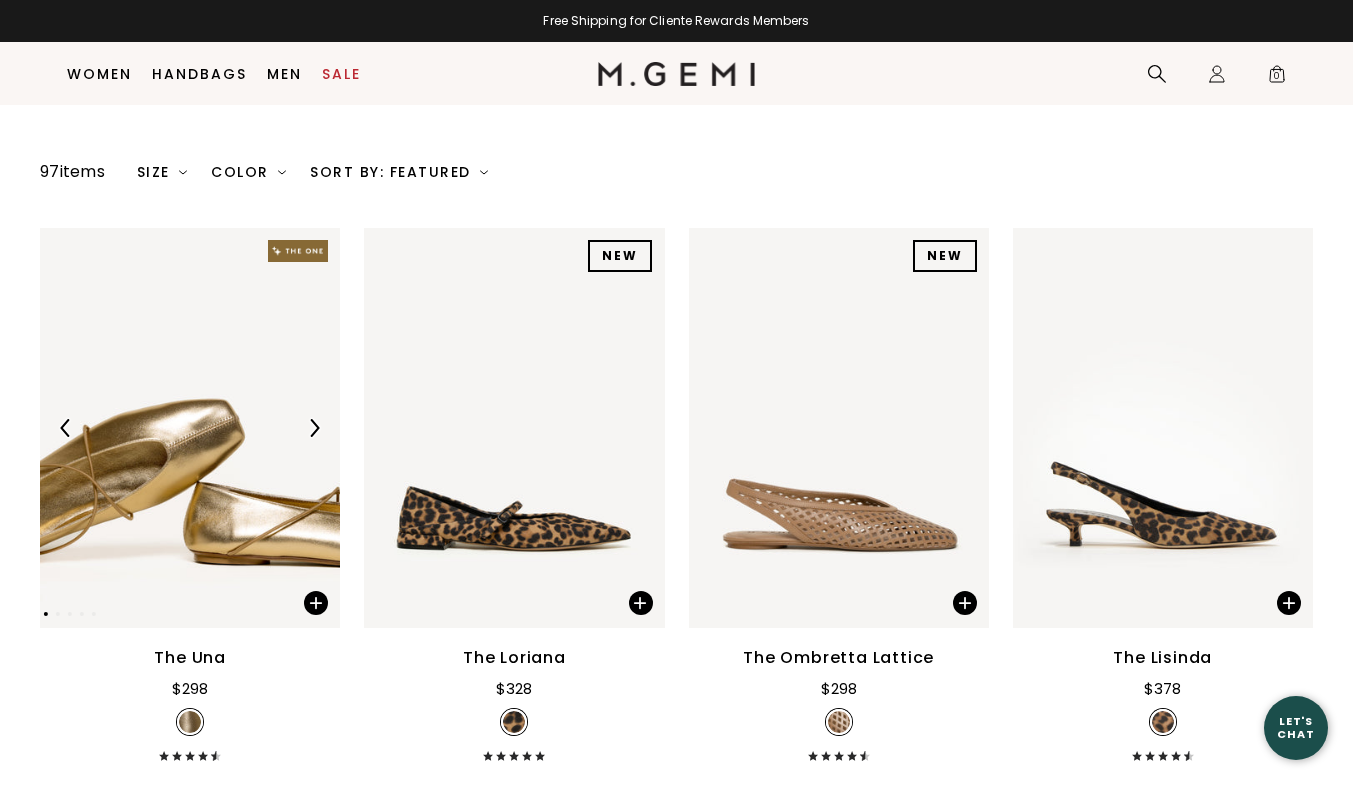 scroll, scrollTop: 277, scrollLeft: 0, axis: vertical 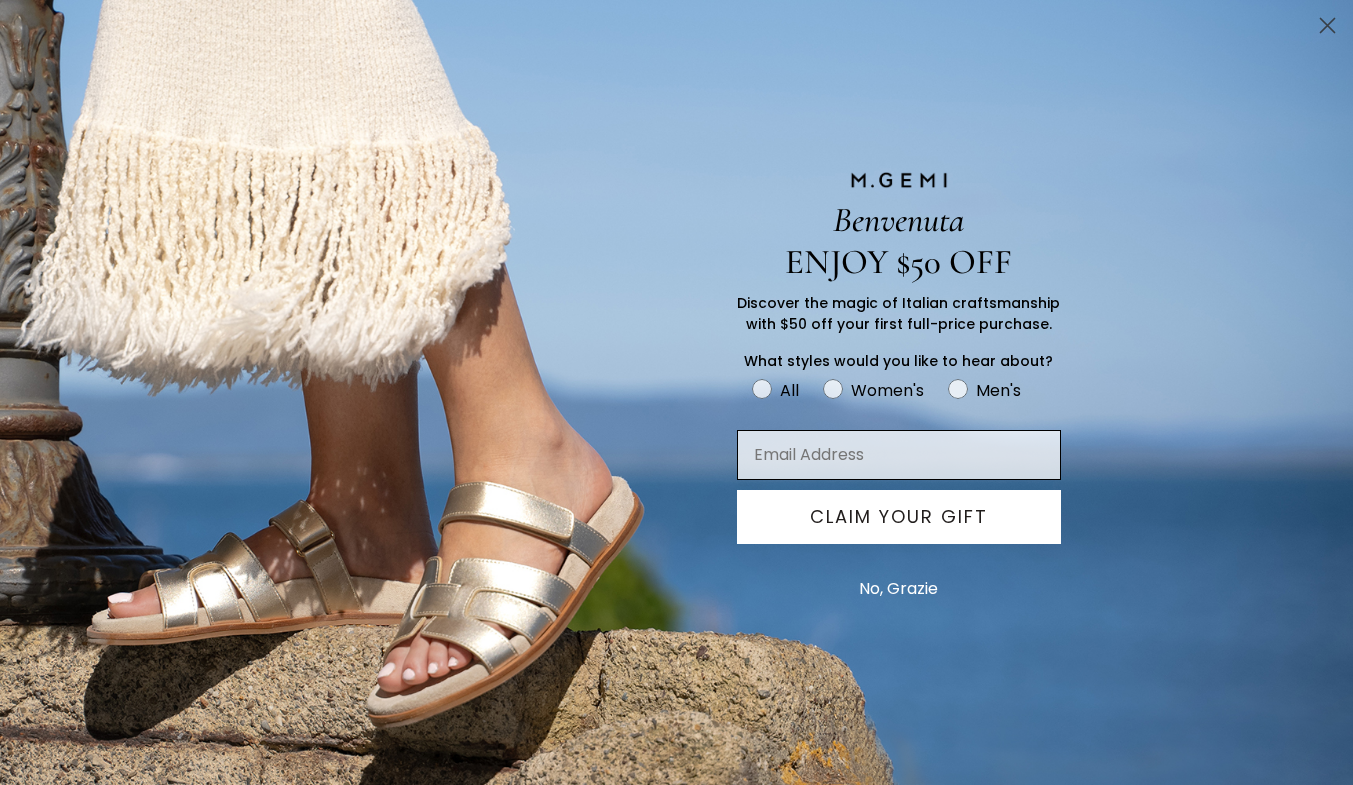 click at bounding box center (899, 455) 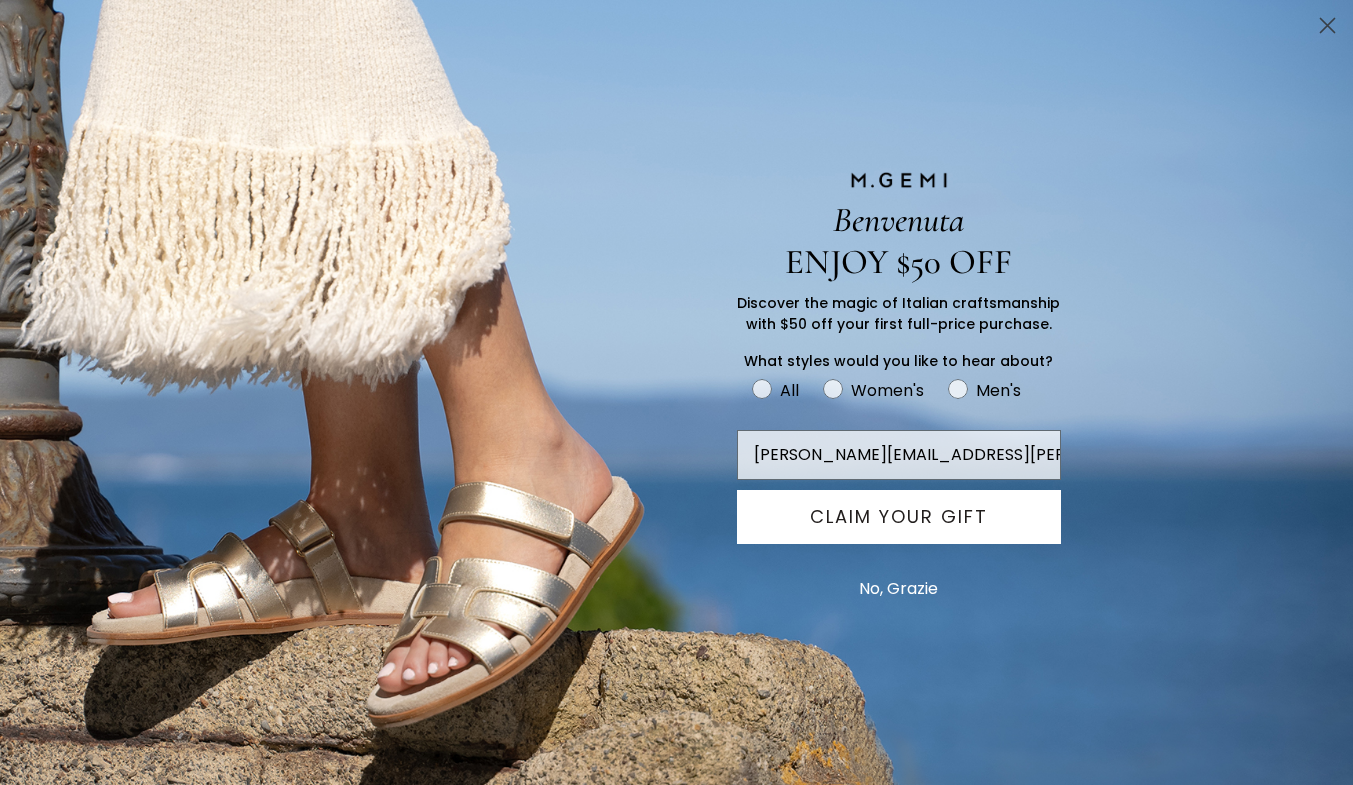 click on "CLAIM YOUR GIFT" at bounding box center [899, 517] 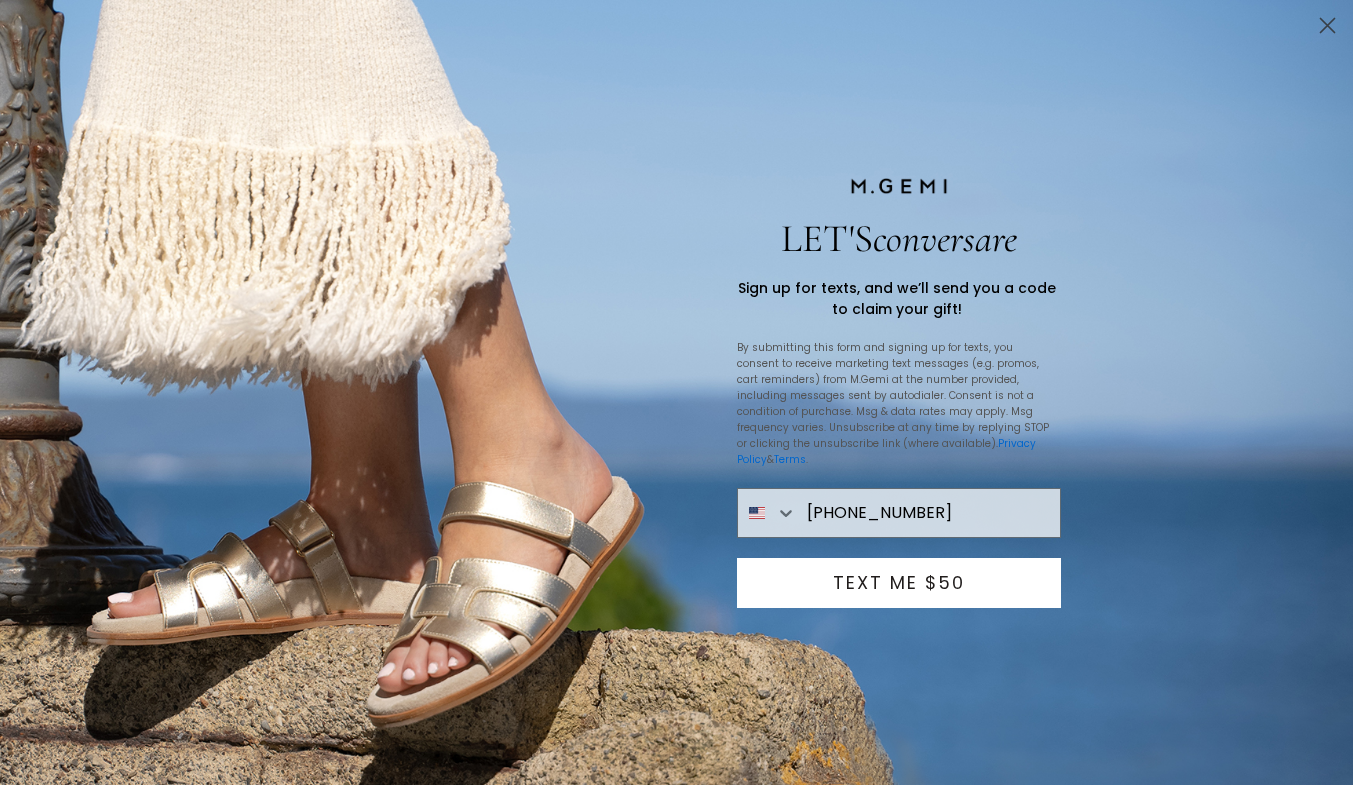 type on "814-421-3583" 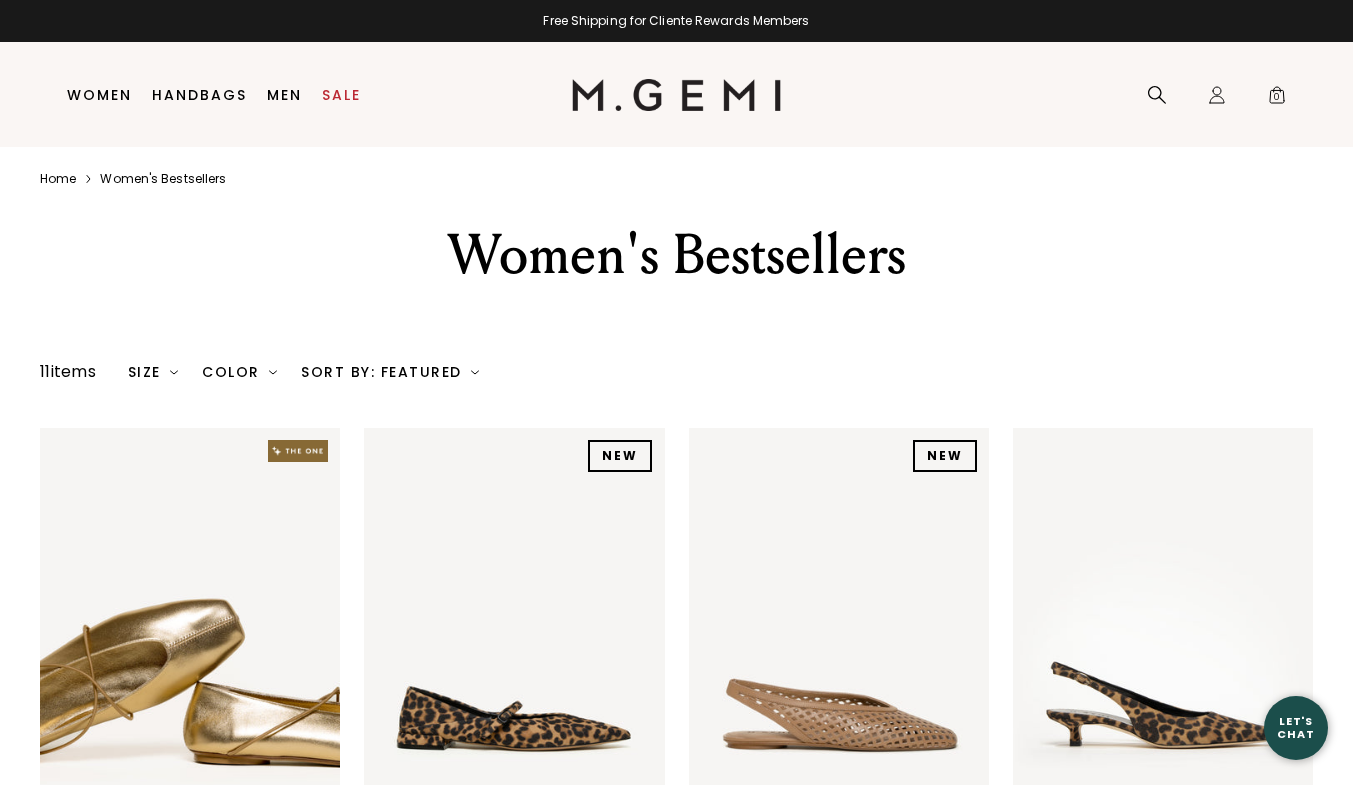 scroll, scrollTop: 0, scrollLeft: 0, axis: both 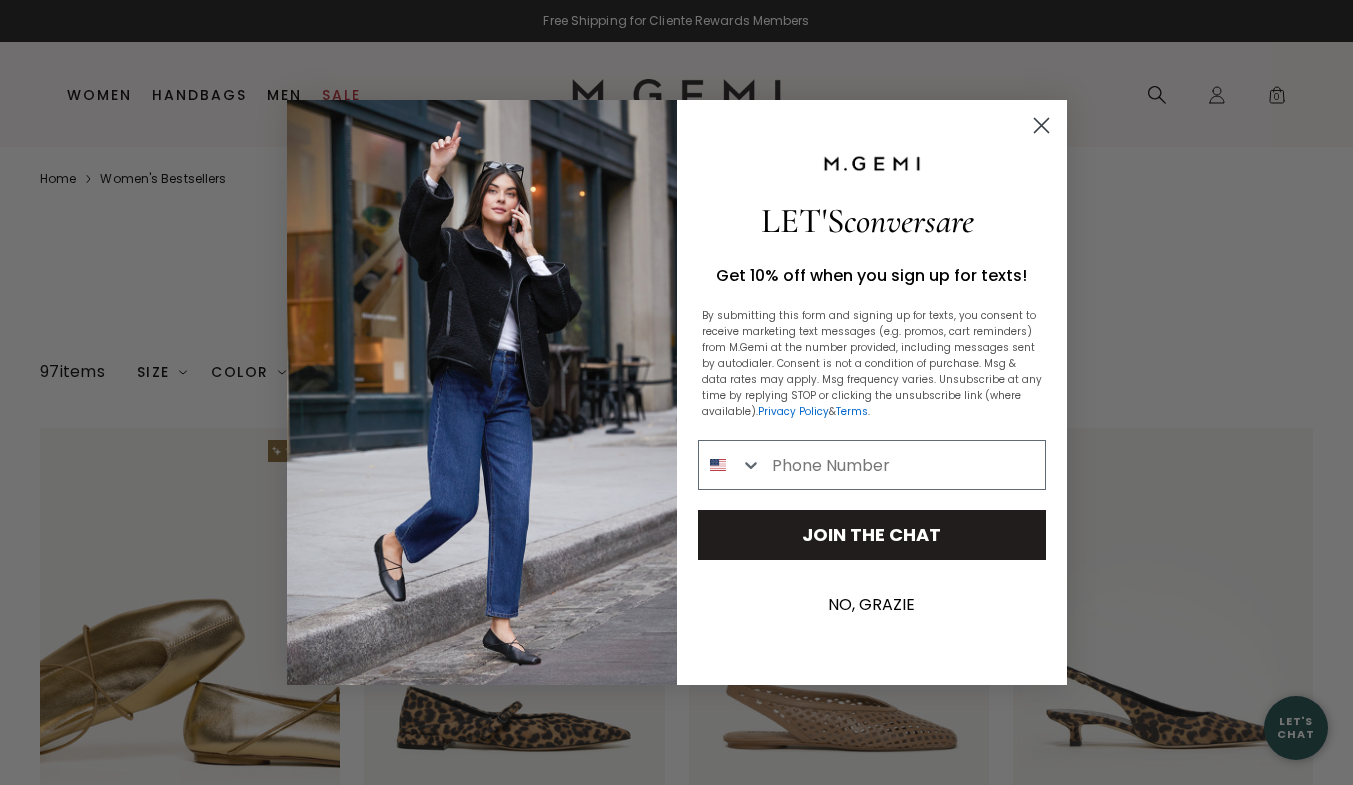 click on "Close dialog" 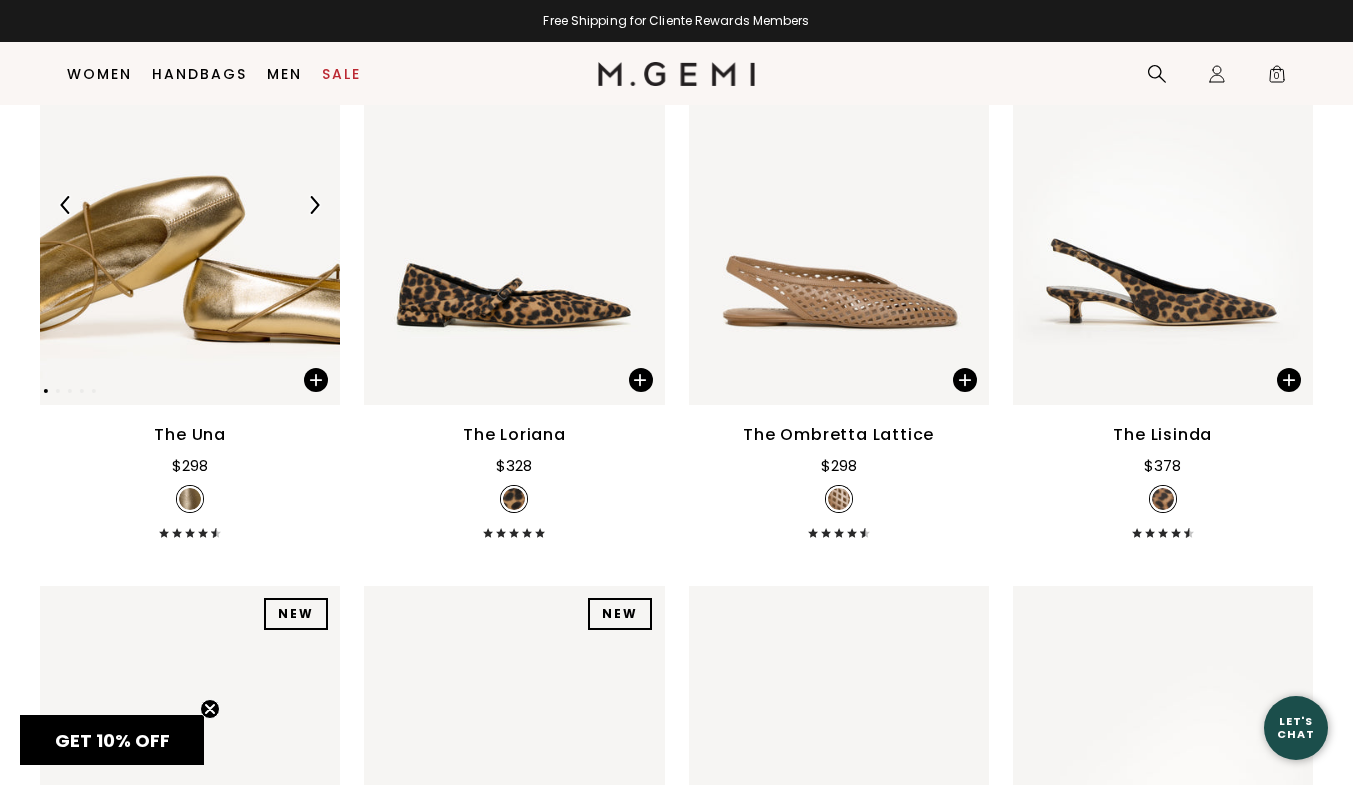 scroll, scrollTop: 358, scrollLeft: 0, axis: vertical 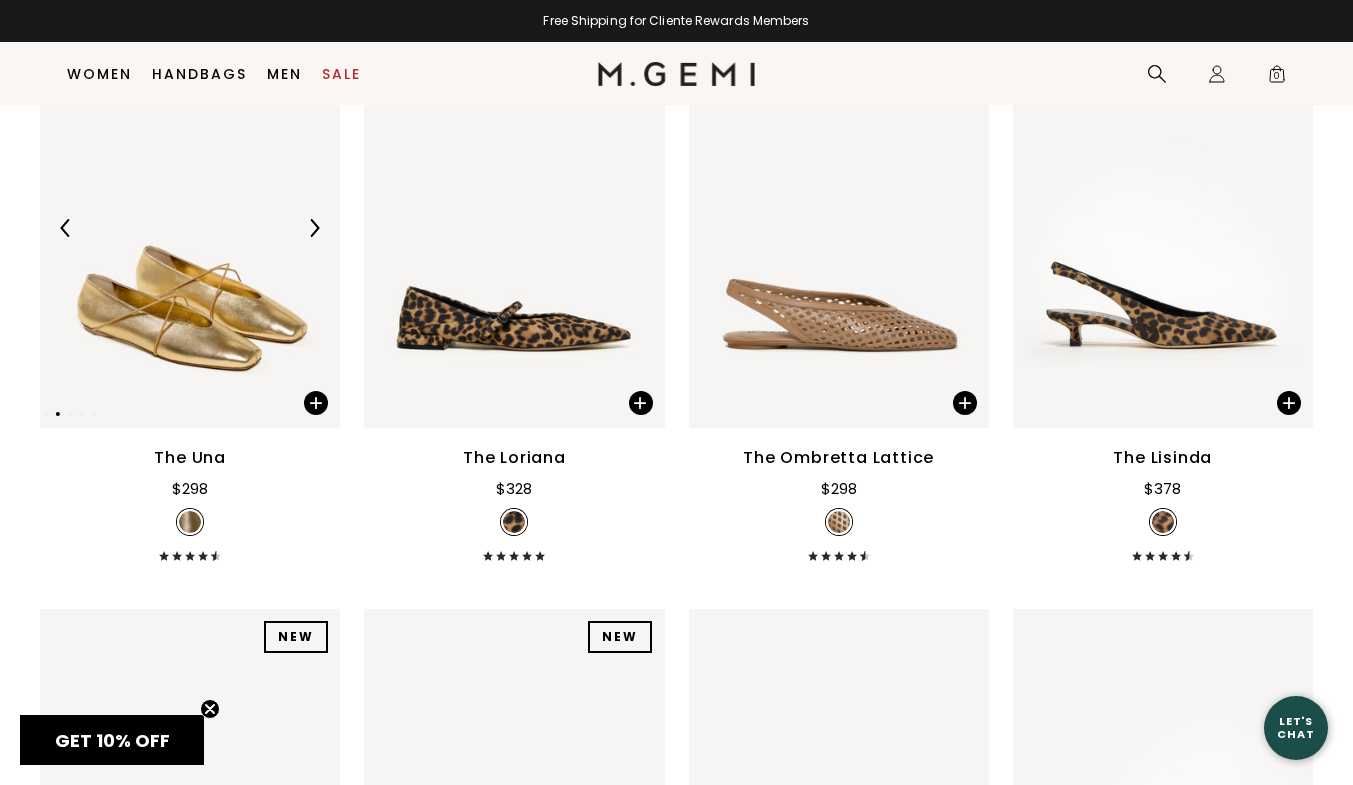 click at bounding box center (314, 228) 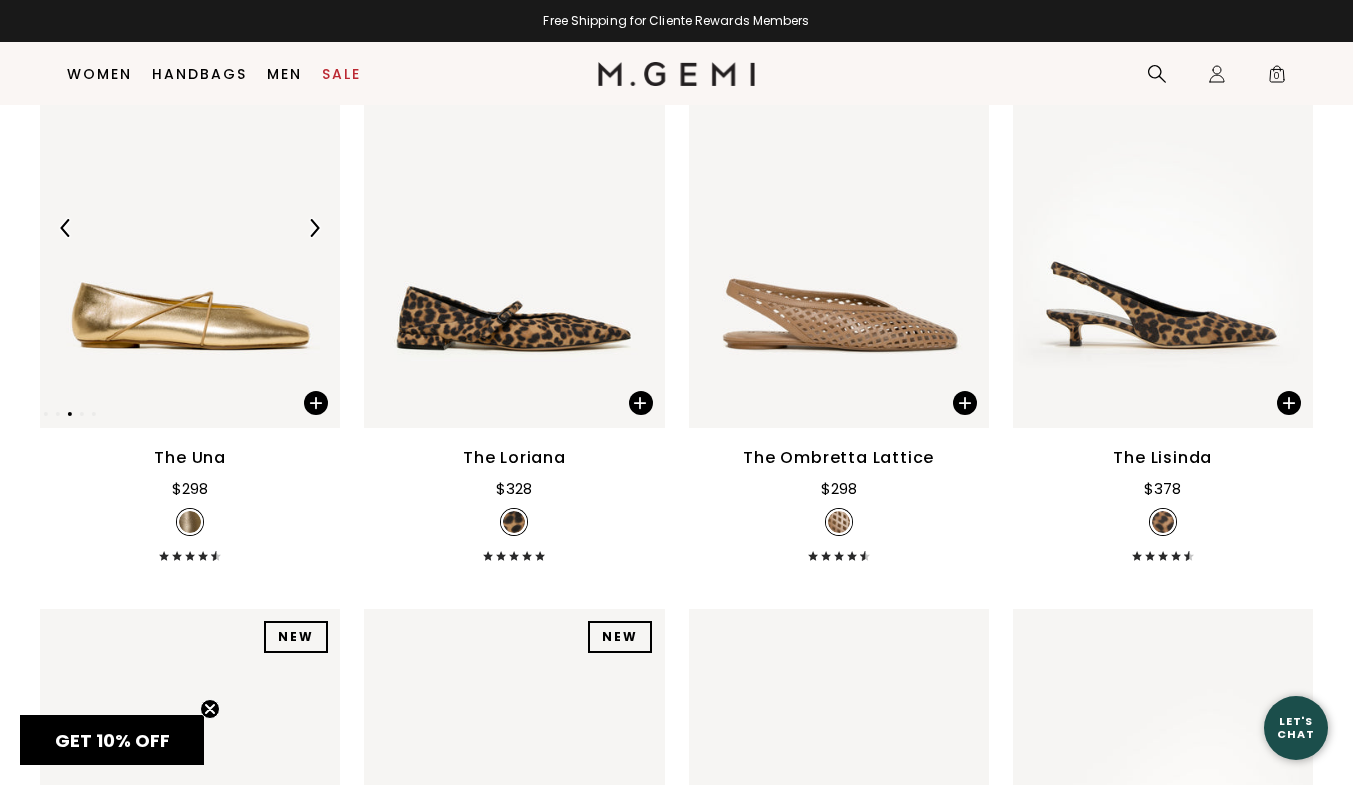 click at bounding box center [314, 228] 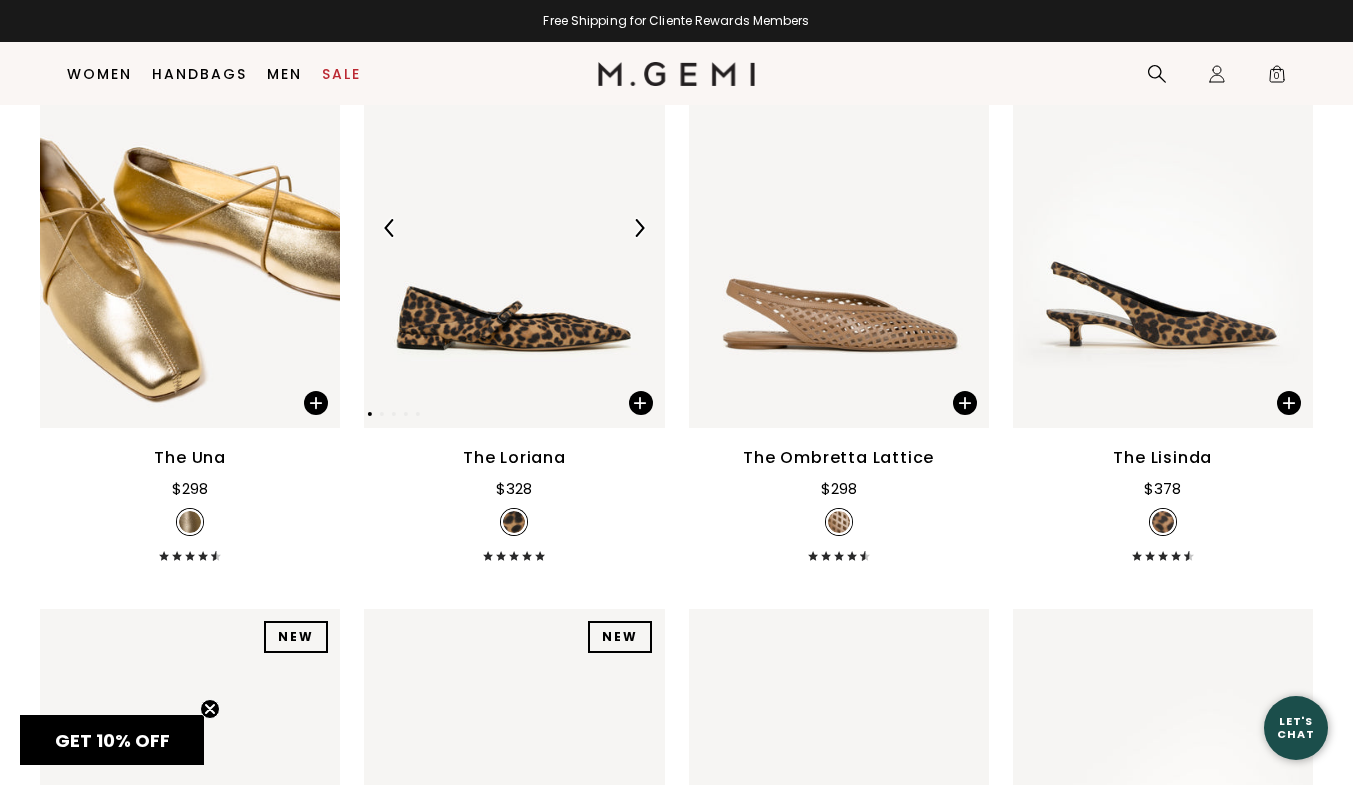 click at bounding box center (639, 228) 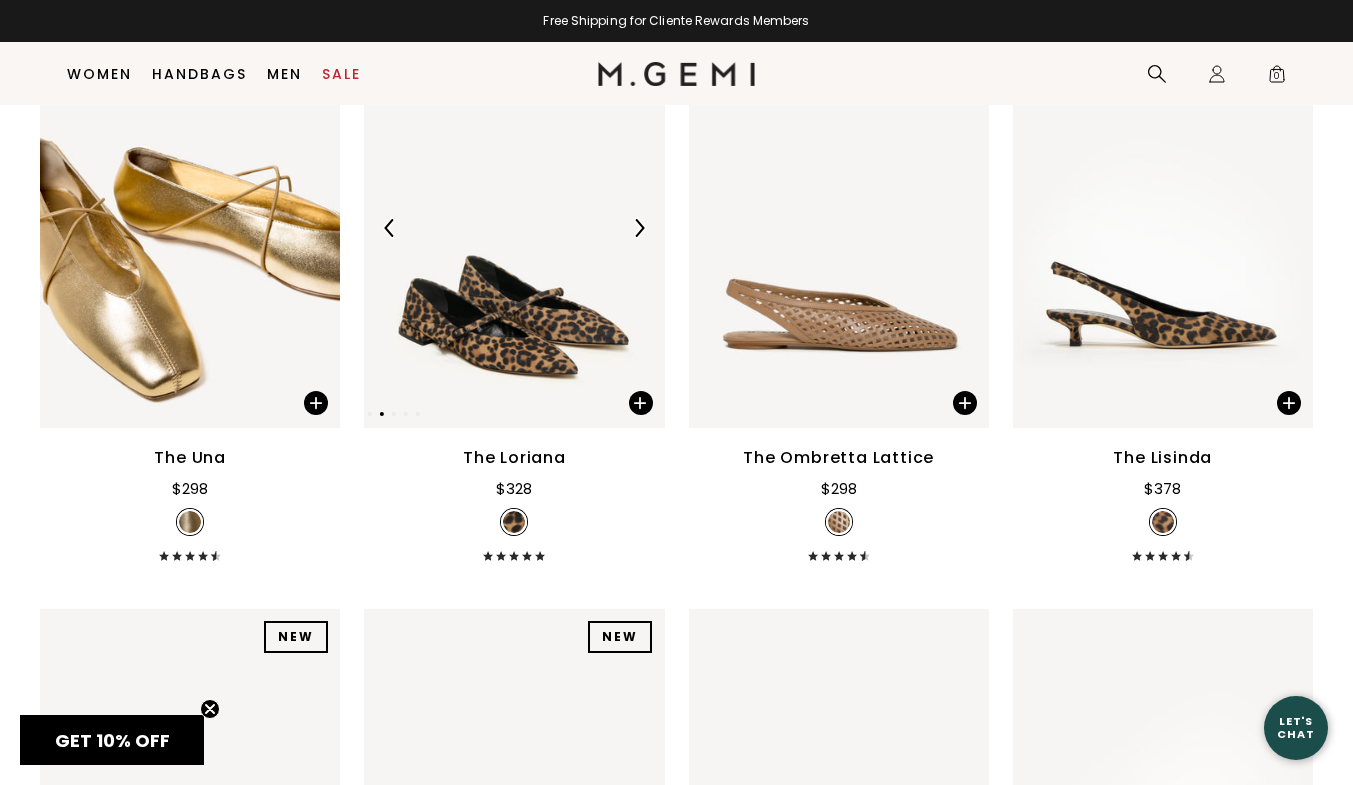 click at bounding box center [639, 228] 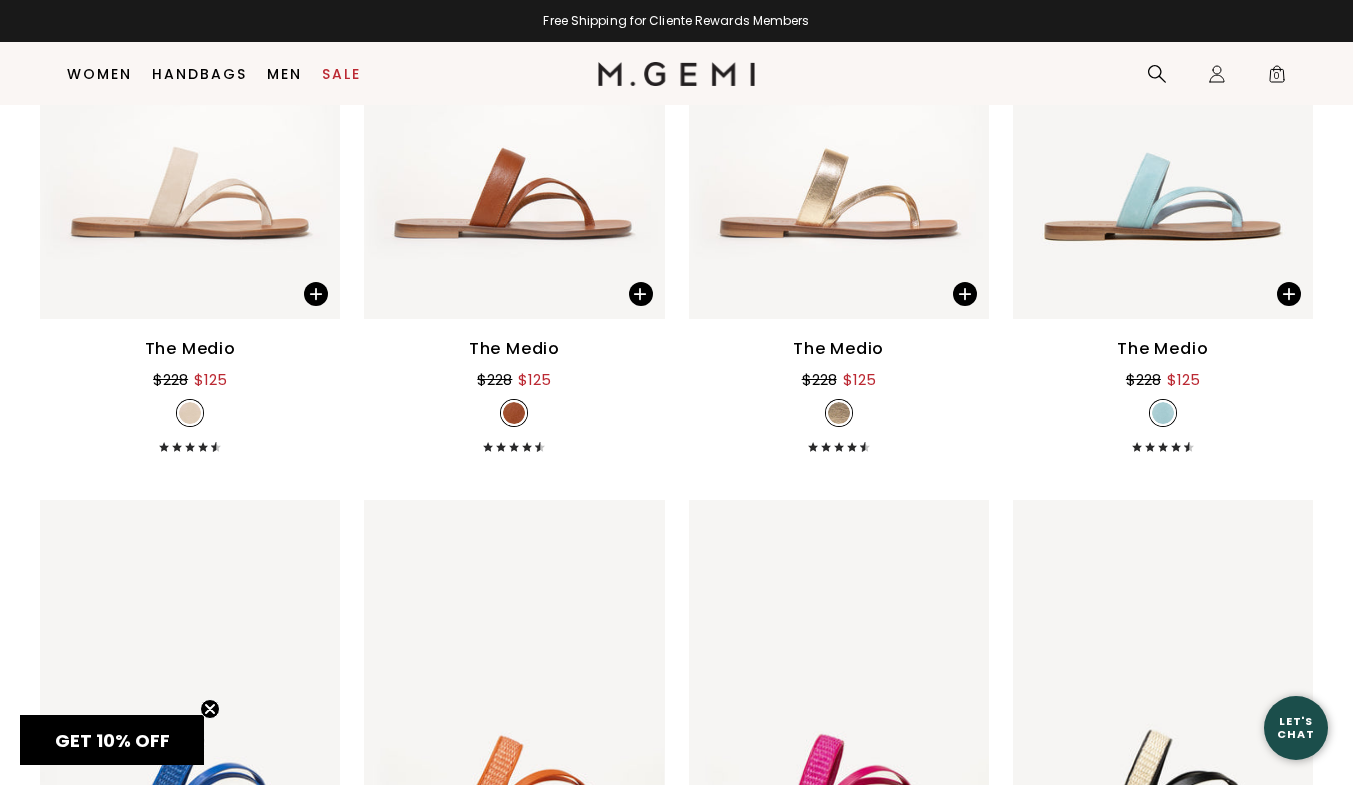 scroll, scrollTop: 1658, scrollLeft: 0, axis: vertical 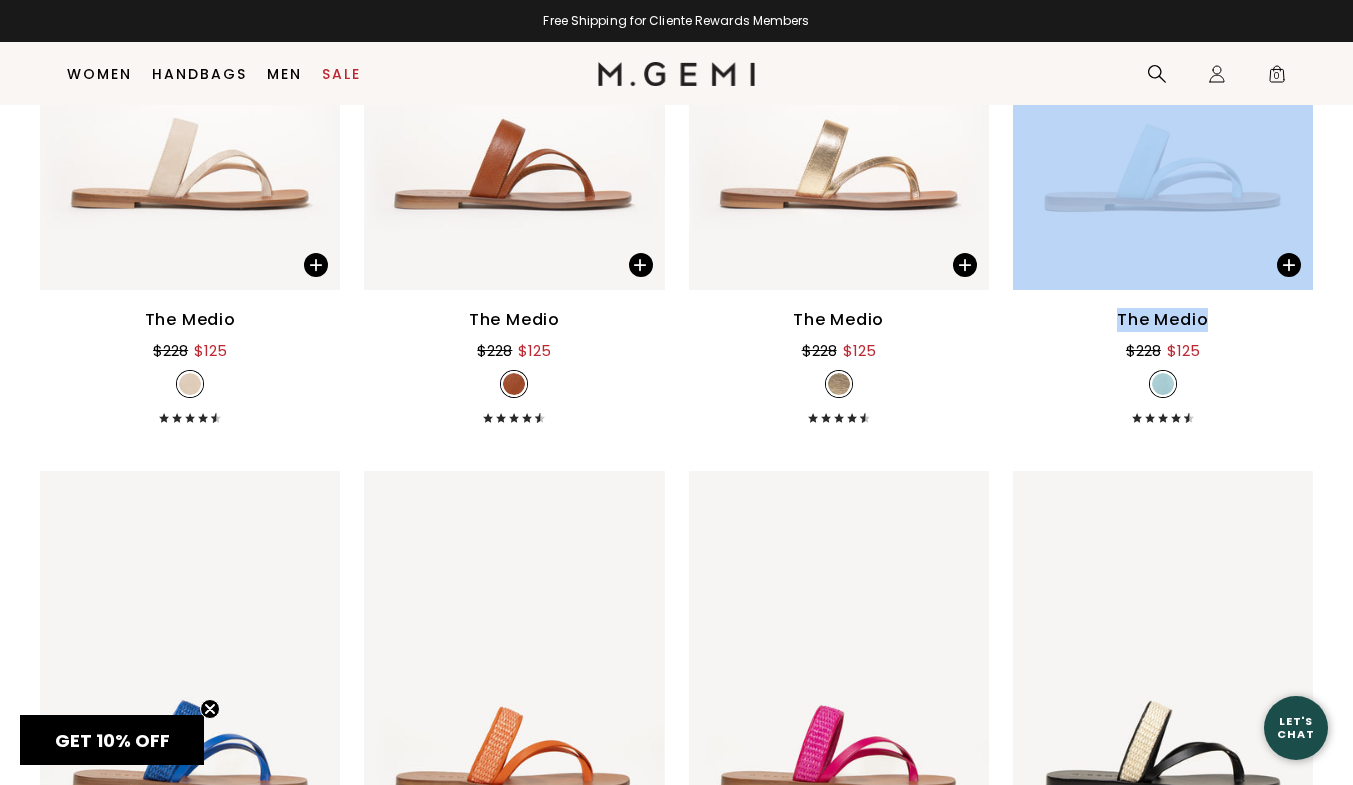 drag, startPoint x: 1352, startPoint y: 307, endPoint x: 1367, endPoint y: 72, distance: 235.47824 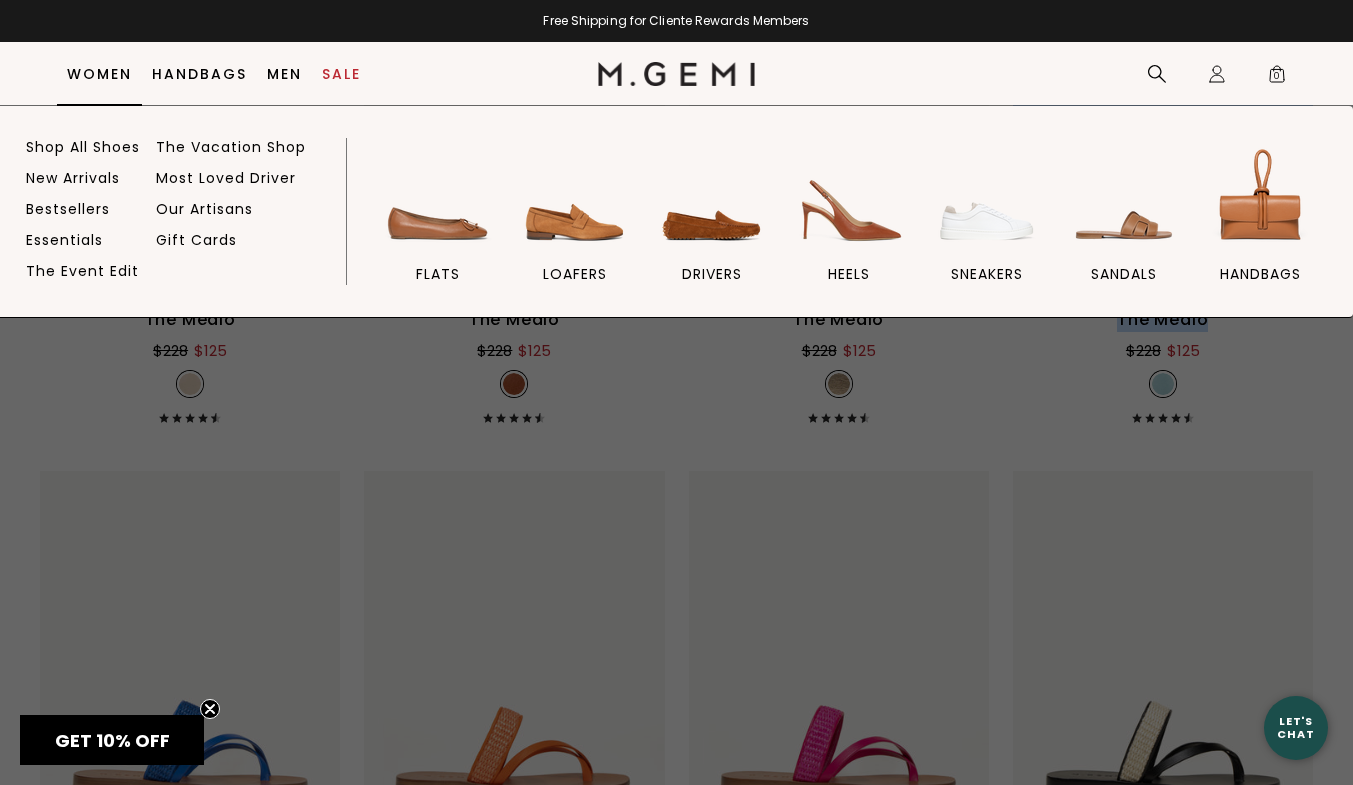 click on "Women" at bounding box center (99, 74) 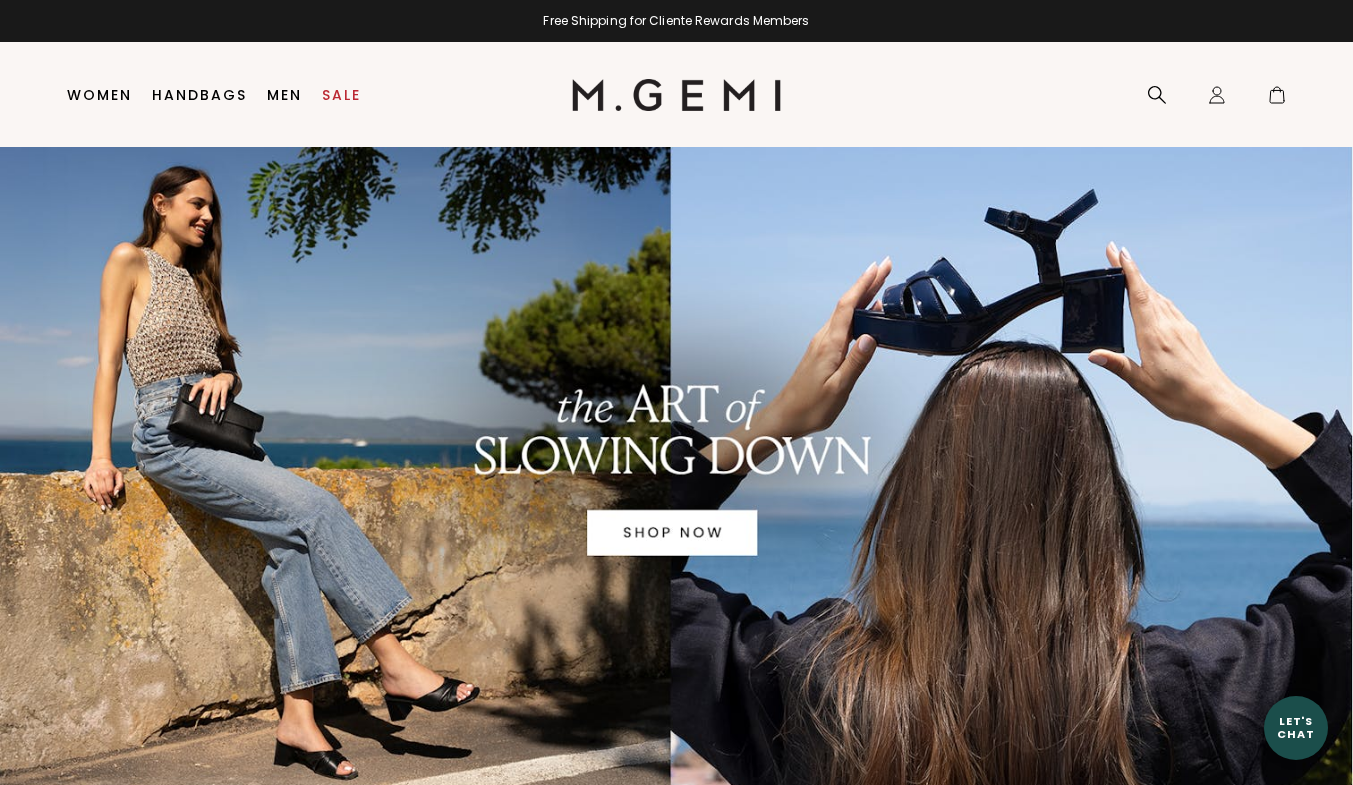 scroll, scrollTop: 0, scrollLeft: 0, axis: both 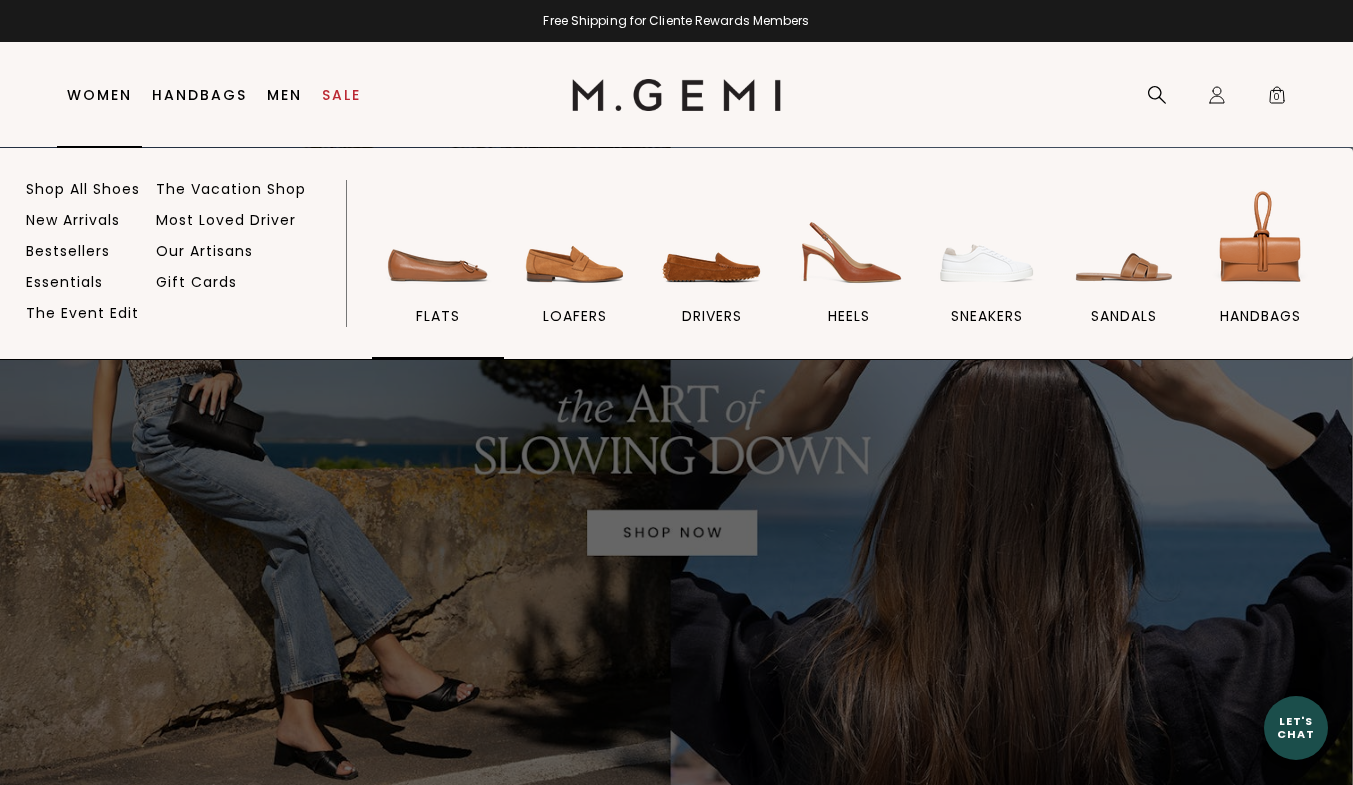 click at bounding box center (438, 241) 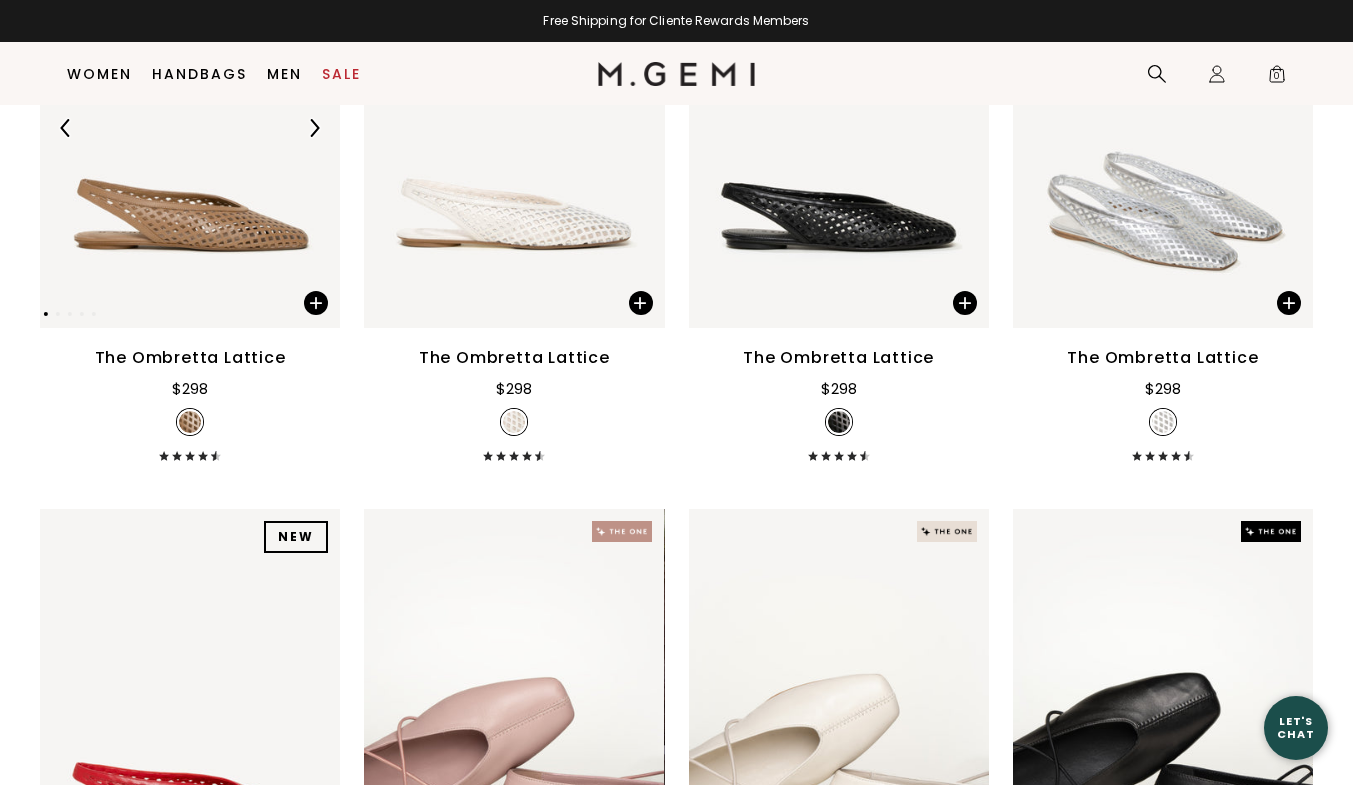 scroll, scrollTop: 458, scrollLeft: 0, axis: vertical 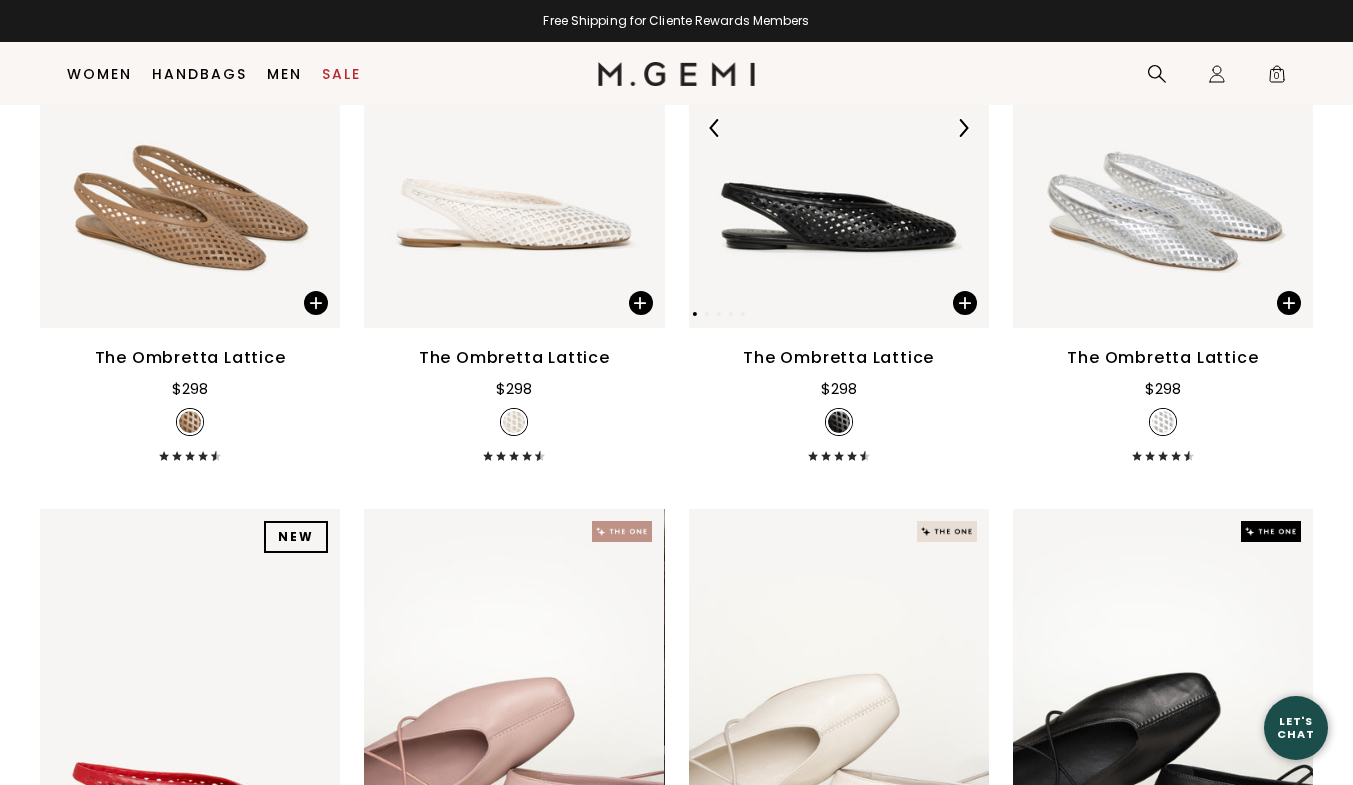 click at bounding box center (963, 128) 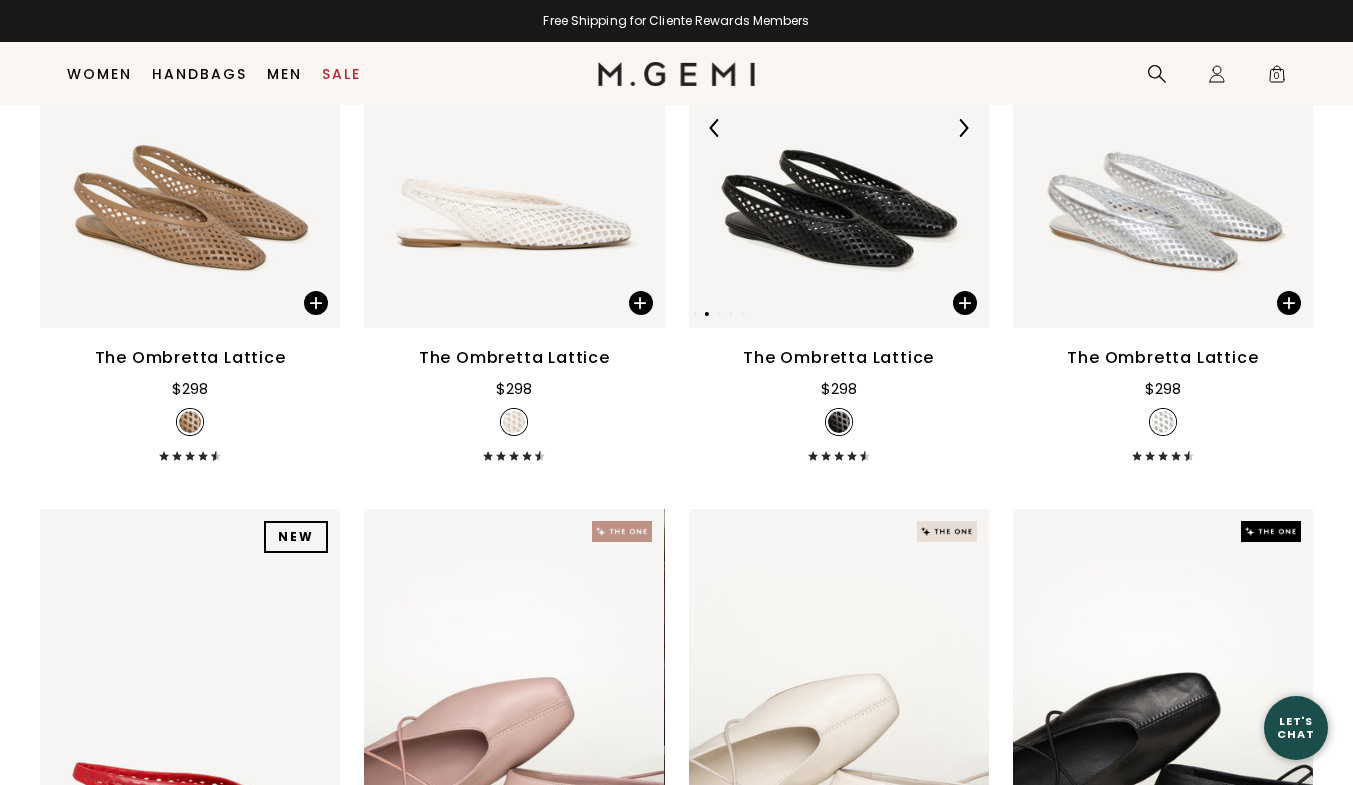 click at bounding box center [963, 128] 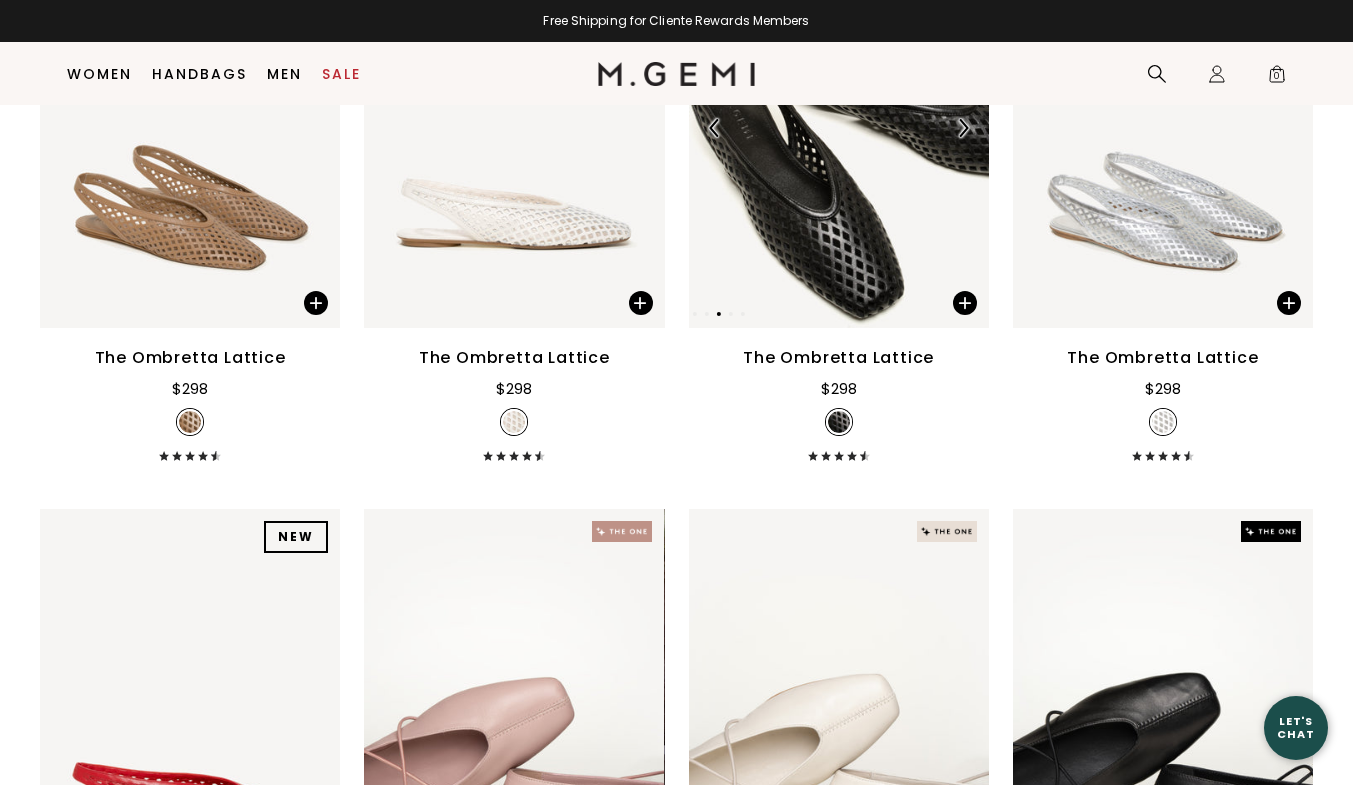 click at bounding box center (963, 128) 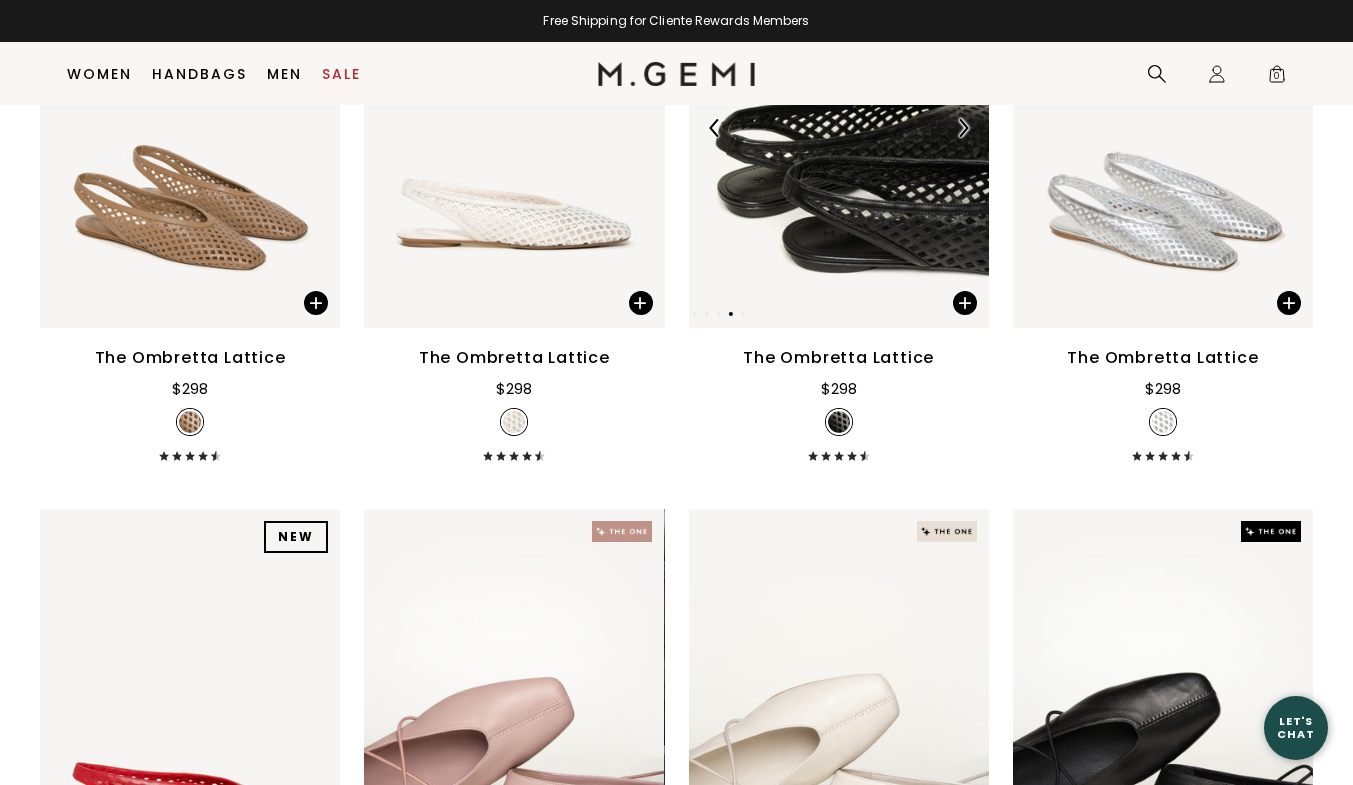 click at bounding box center (963, 128) 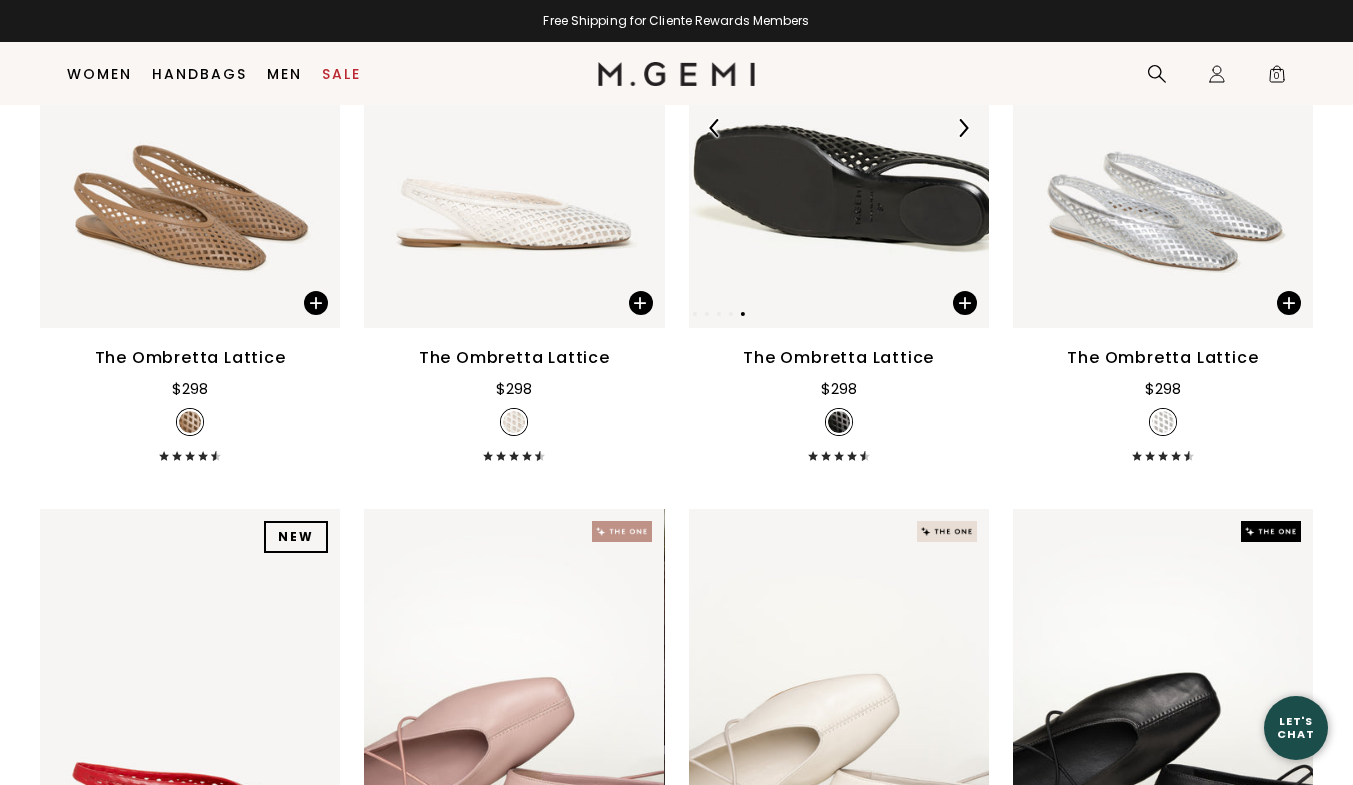 click at bounding box center [963, 128] 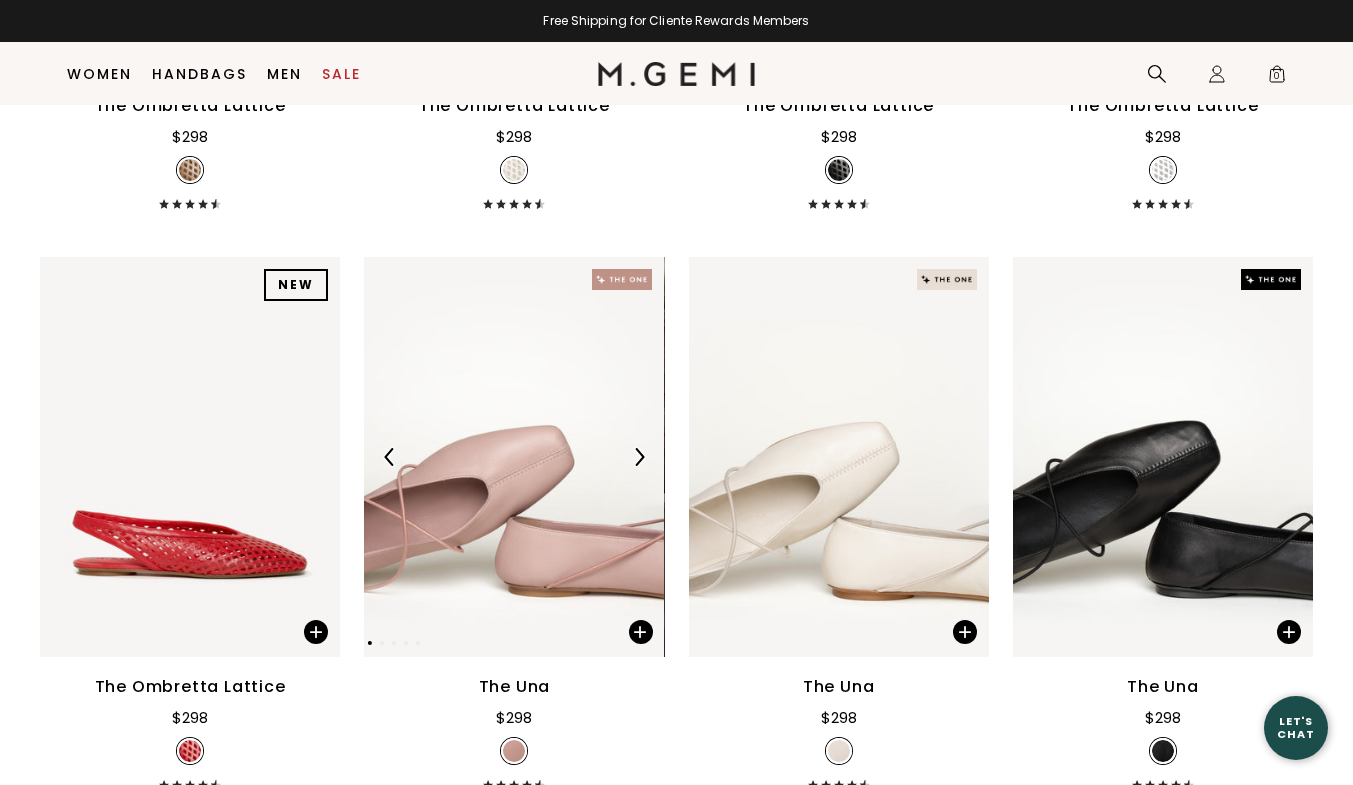 scroll, scrollTop: 858, scrollLeft: 0, axis: vertical 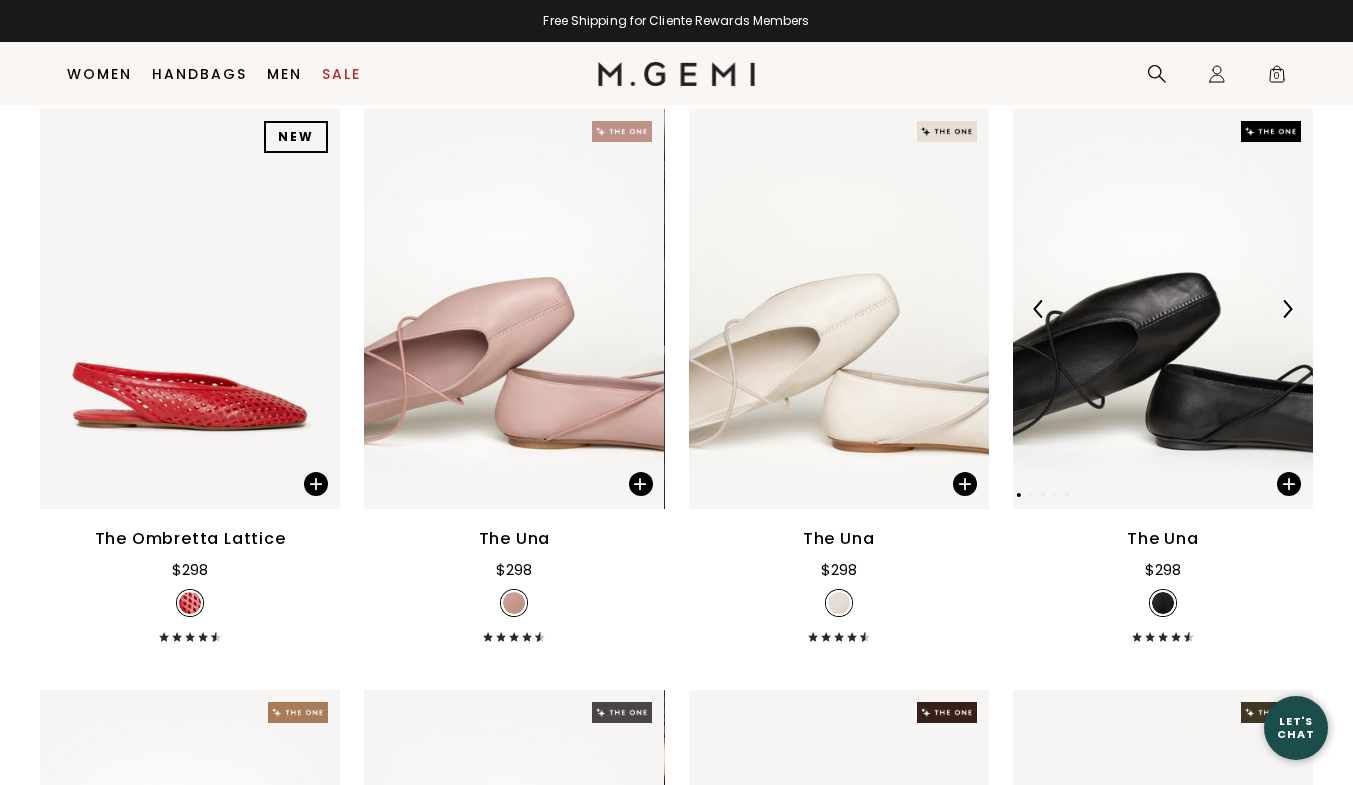 click at bounding box center [1287, 309] 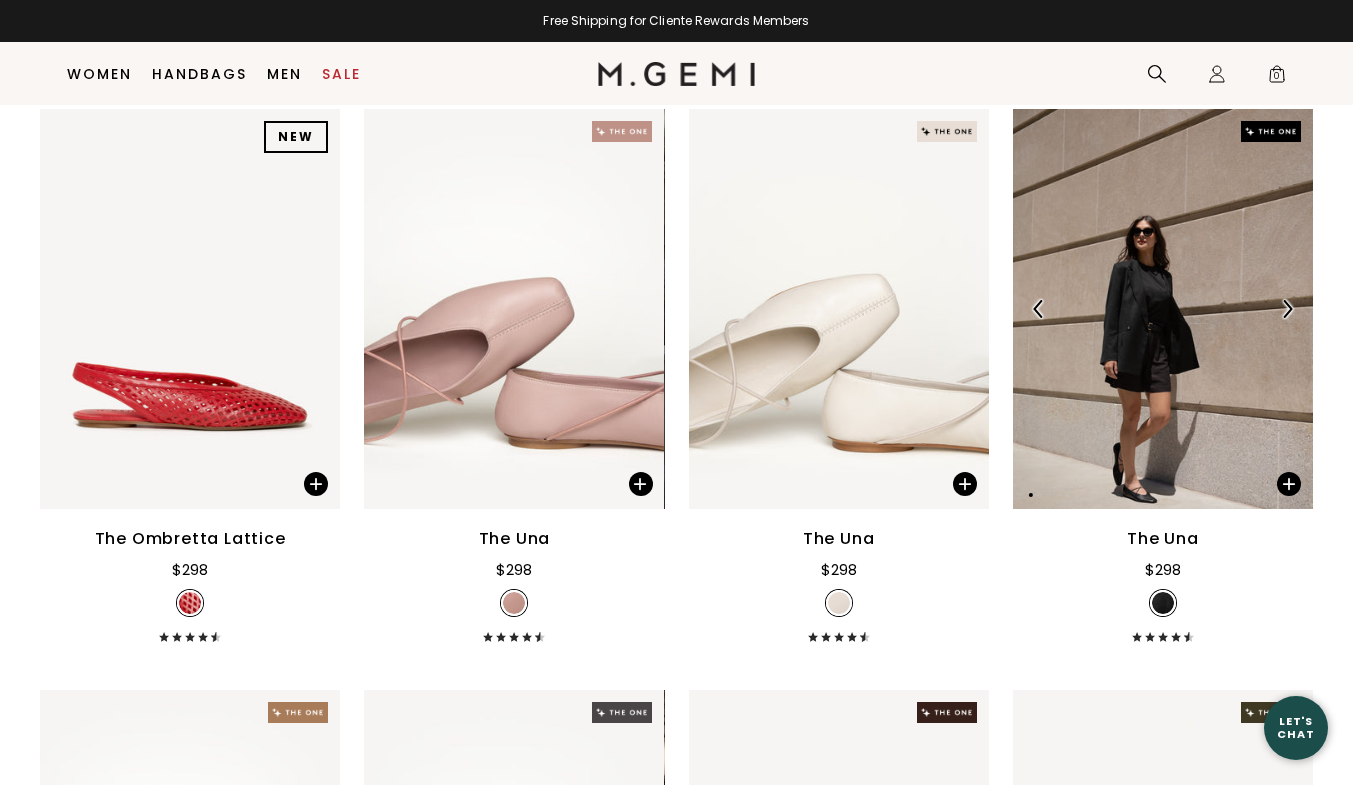 click at bounding box center (1287, 309) 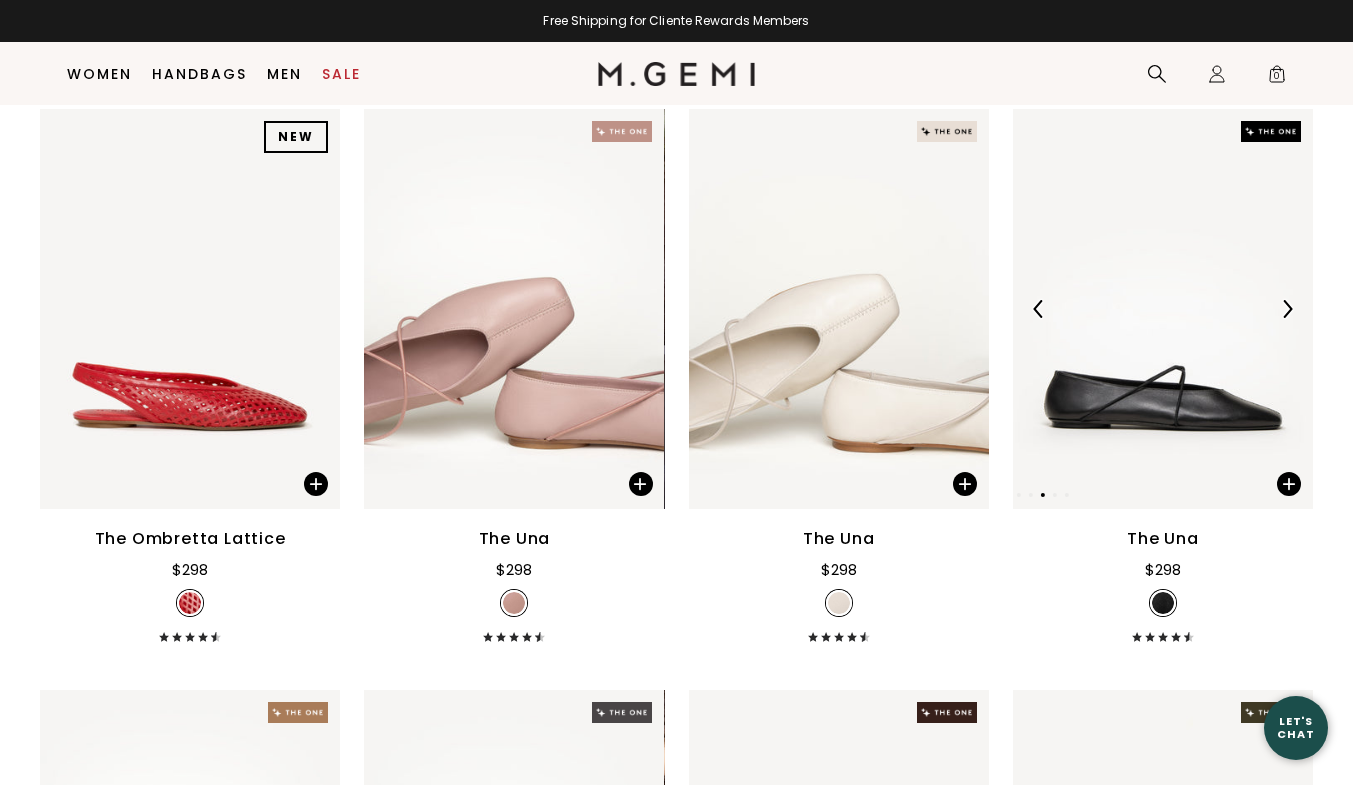 click at bounding box center [1287, 309] 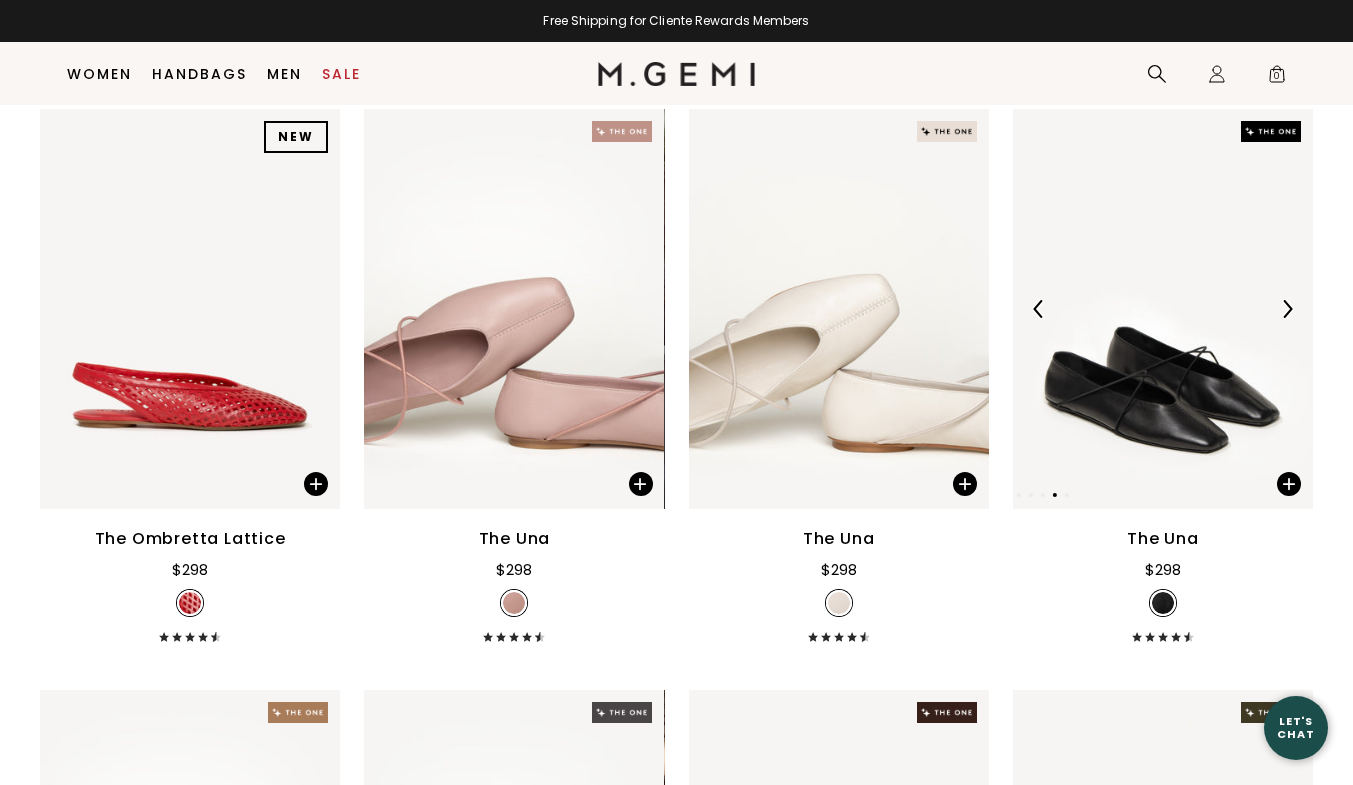 click at bounding box center [1287, 309] 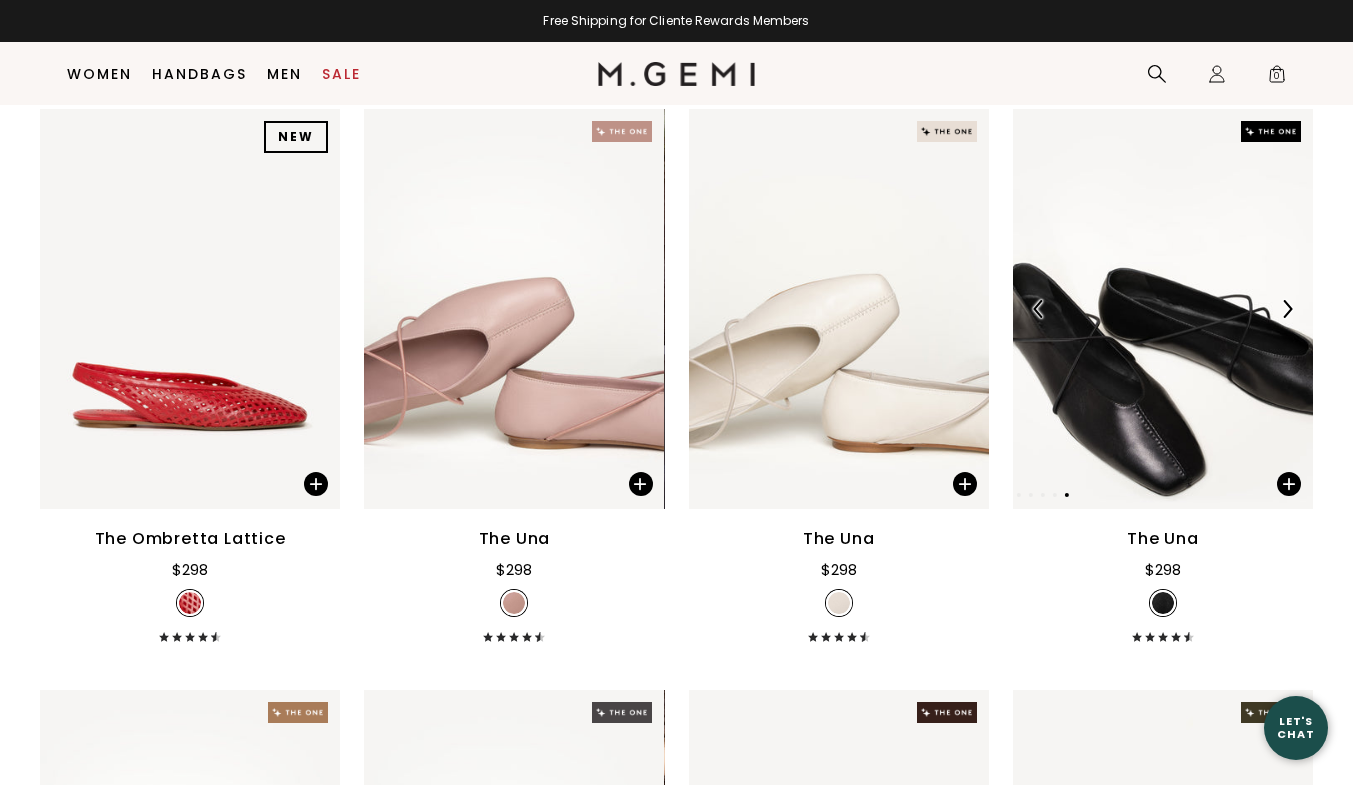 click at bounding box center (1163, 309) 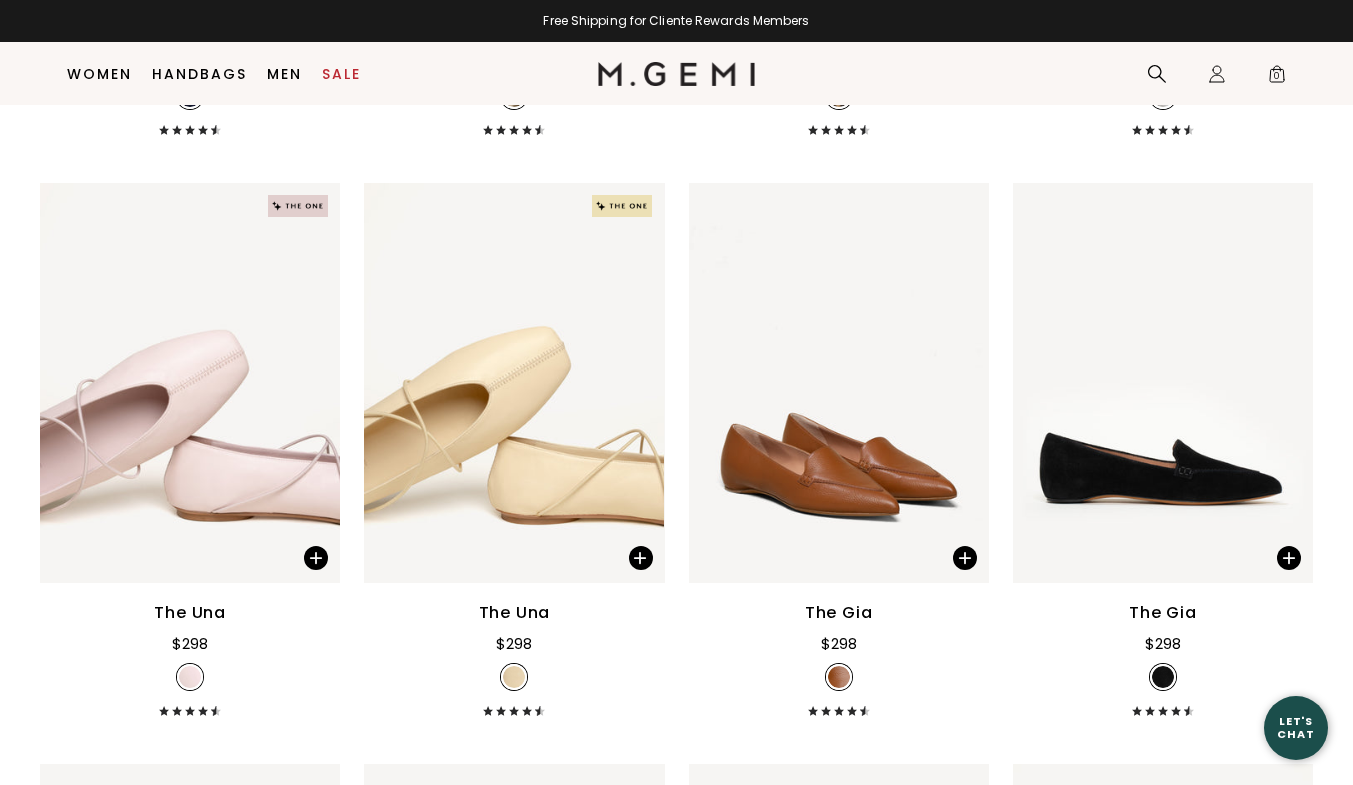 scroll, scrollTop: 2558, scrollLeft: 0, axis: vertical 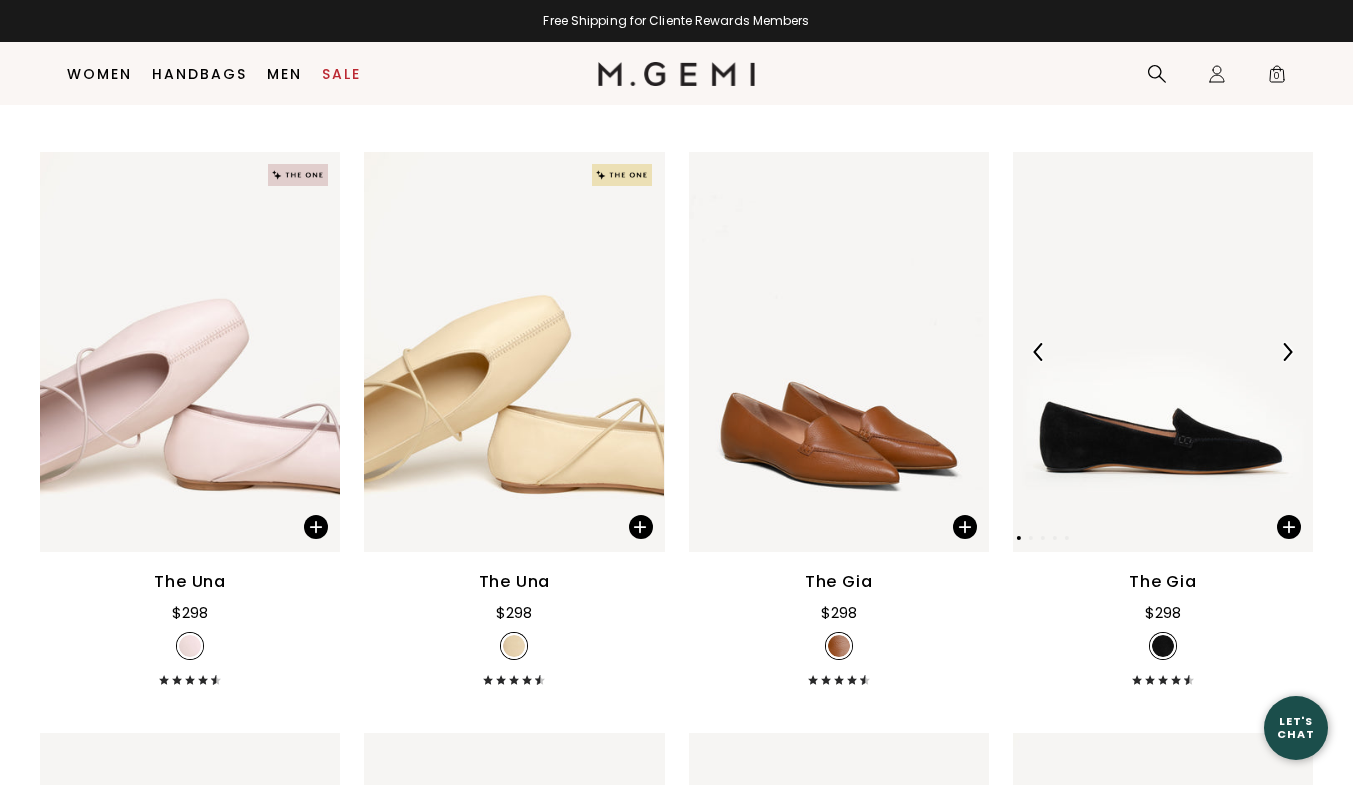 click at bounding box center [1287, 352] 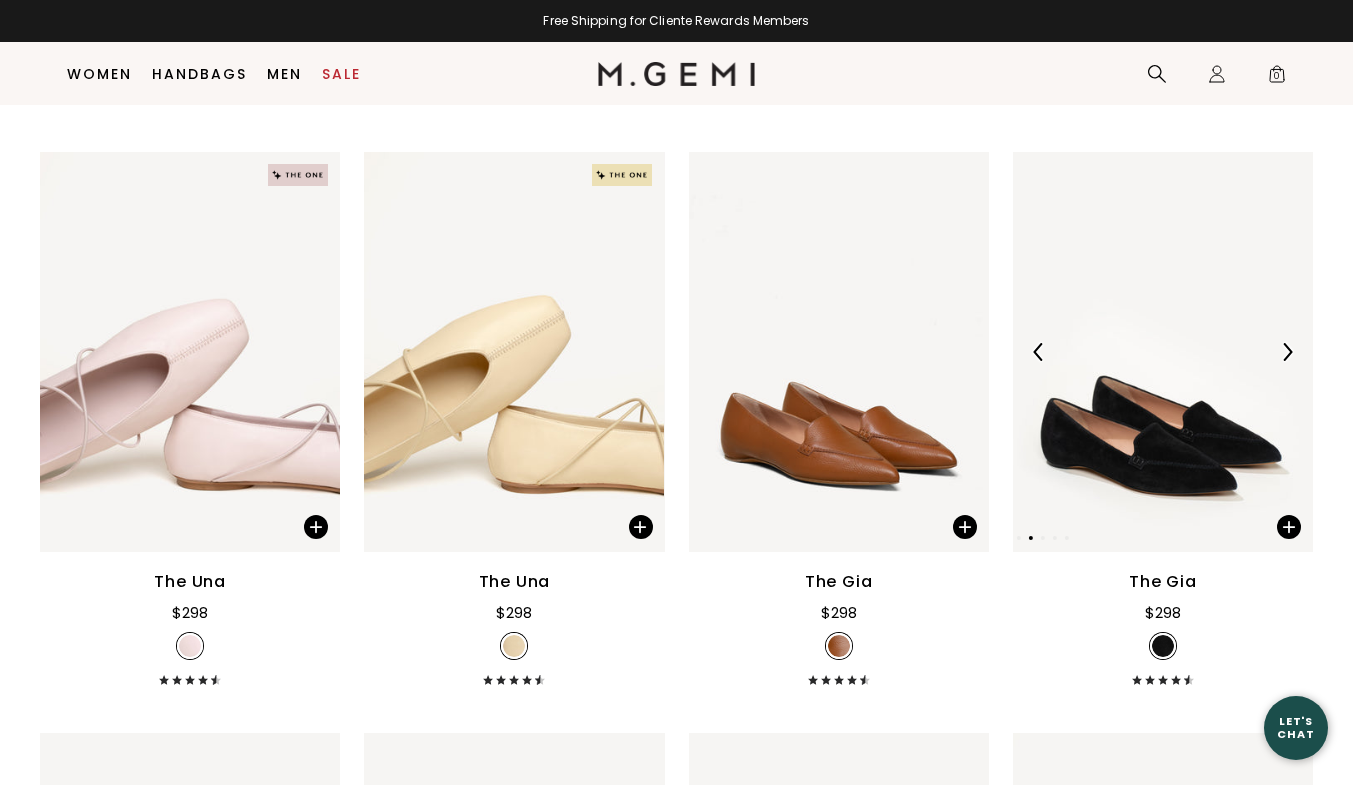 click at bounding box center (1287, 352) 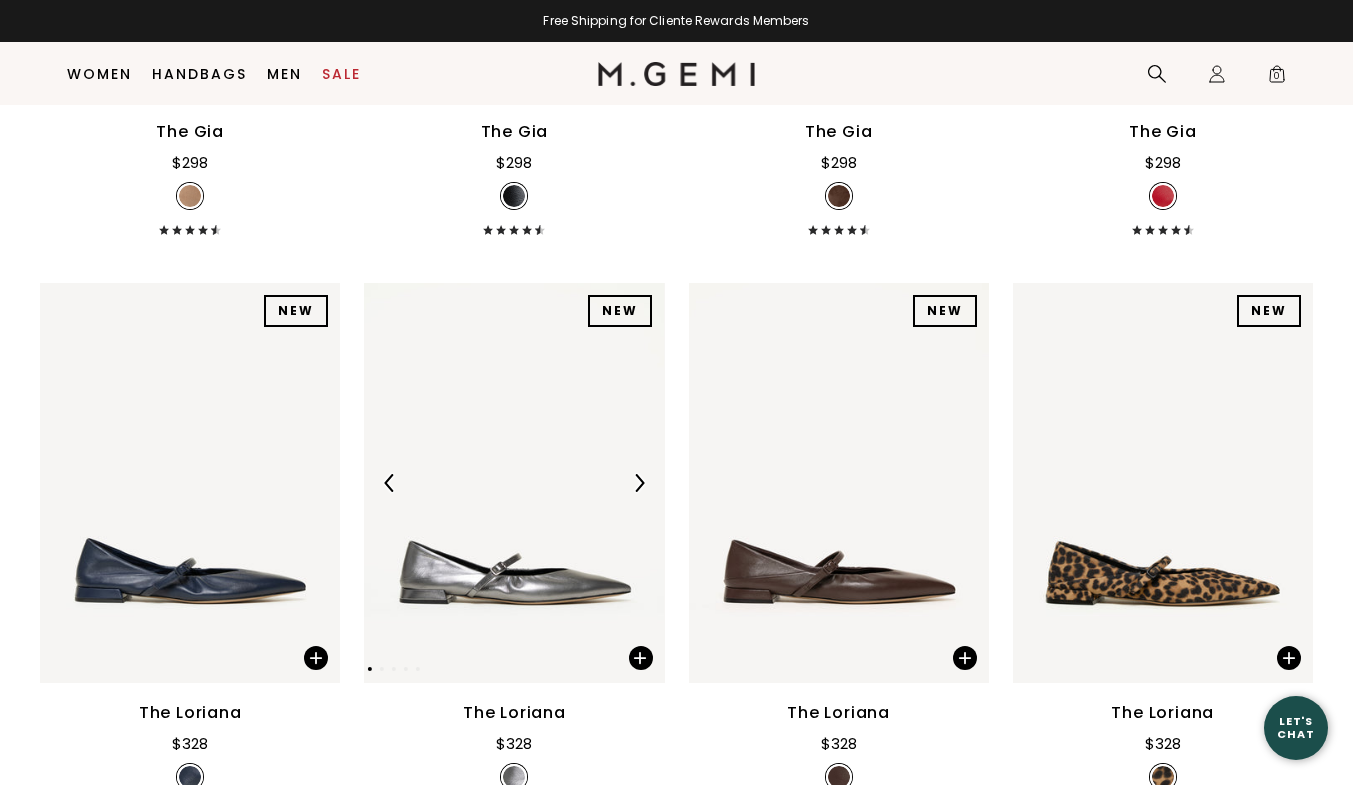 scroll, scrollTop: 3658, scrollLeft: 0, axis: vertical 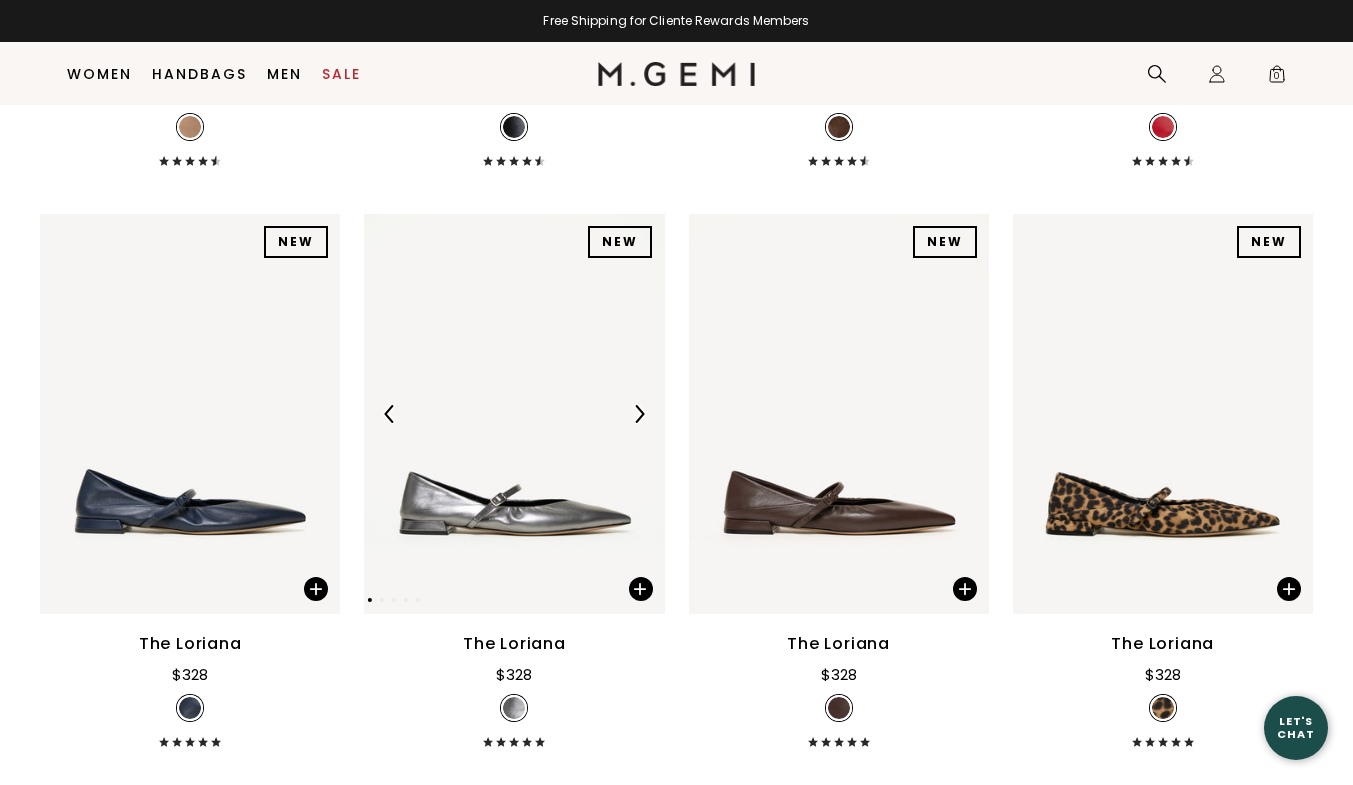 click at bounding box center [514, 414] 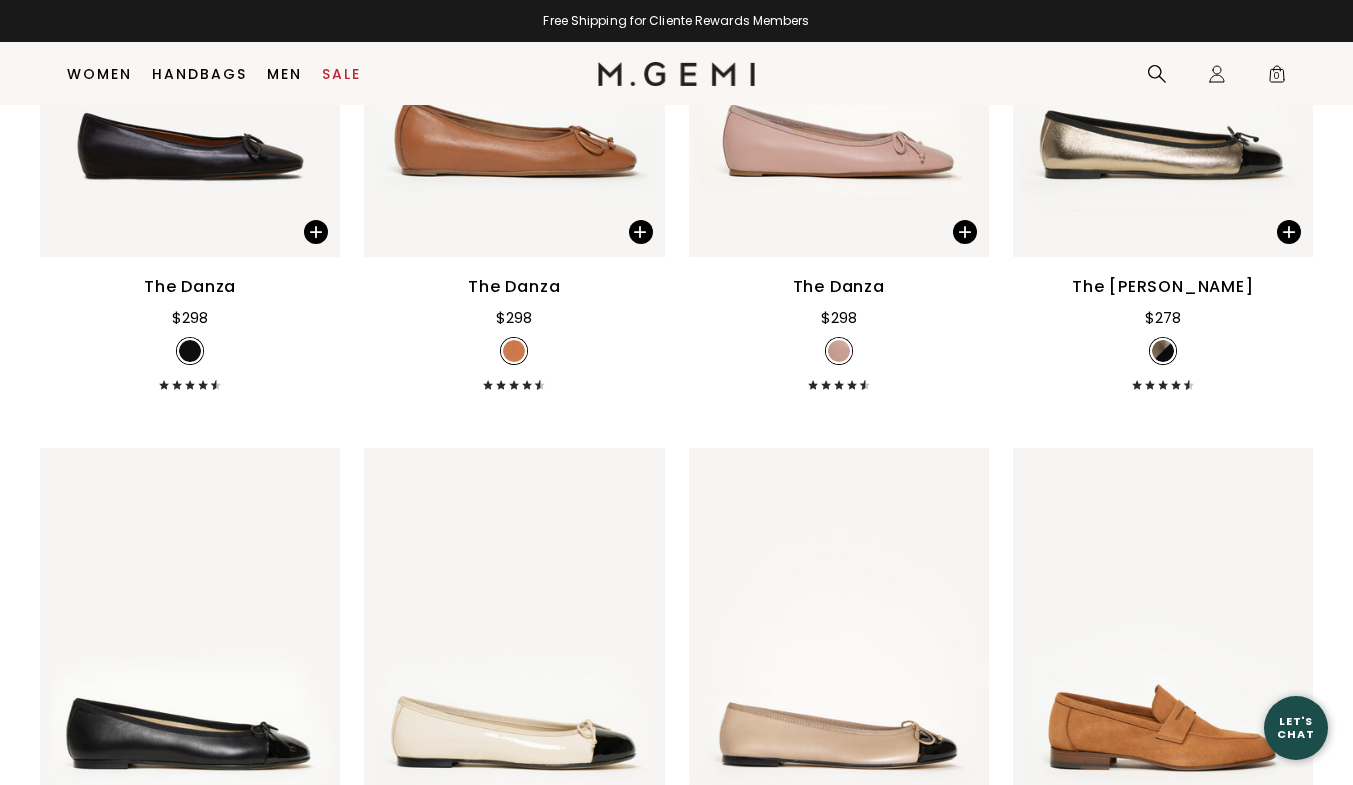 scroll, scrollTop: 6058, scrollLeft: 0, axis: vertical 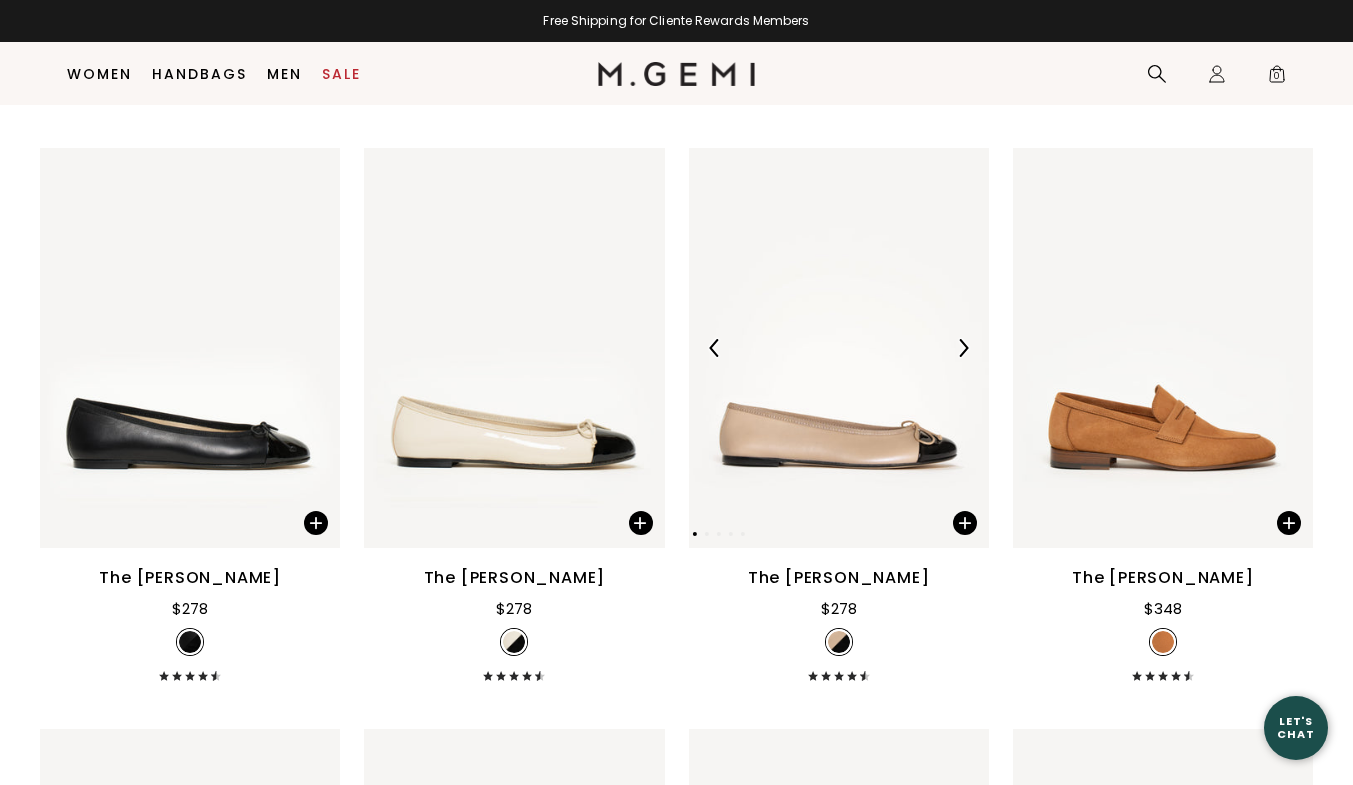 click at bounding box center (963, 348) 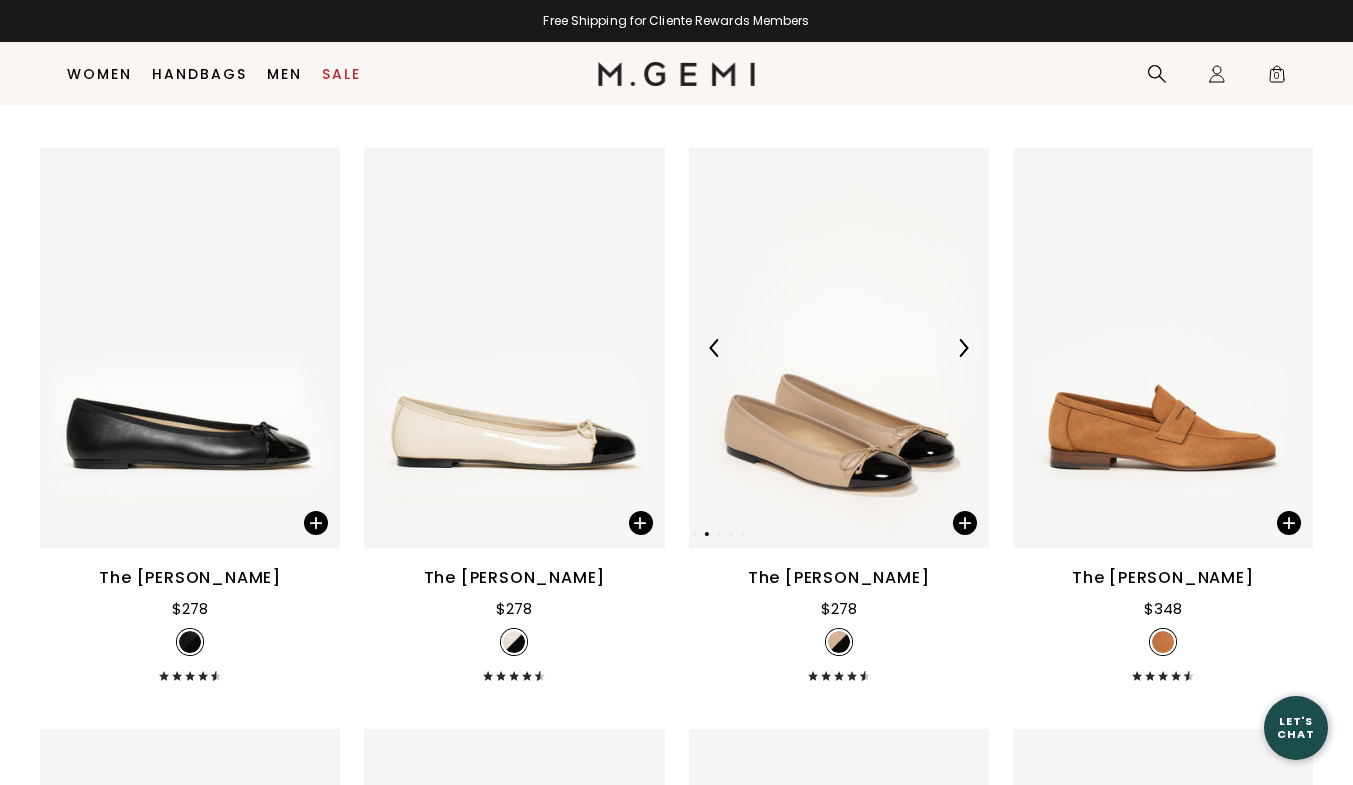 click at bounding box center [963, 348] 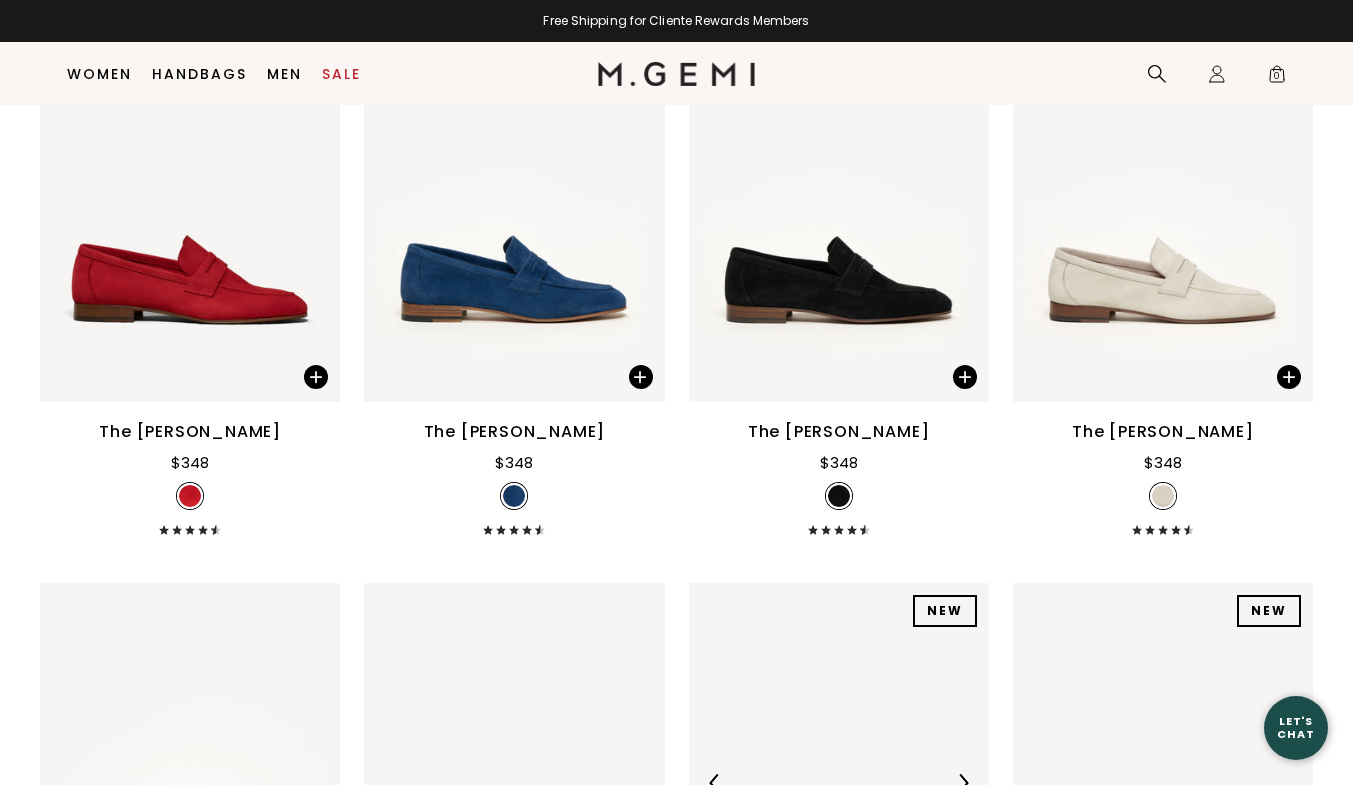 scroll, scrollTop: 6758, scrollLeft: 0, axis: vertical 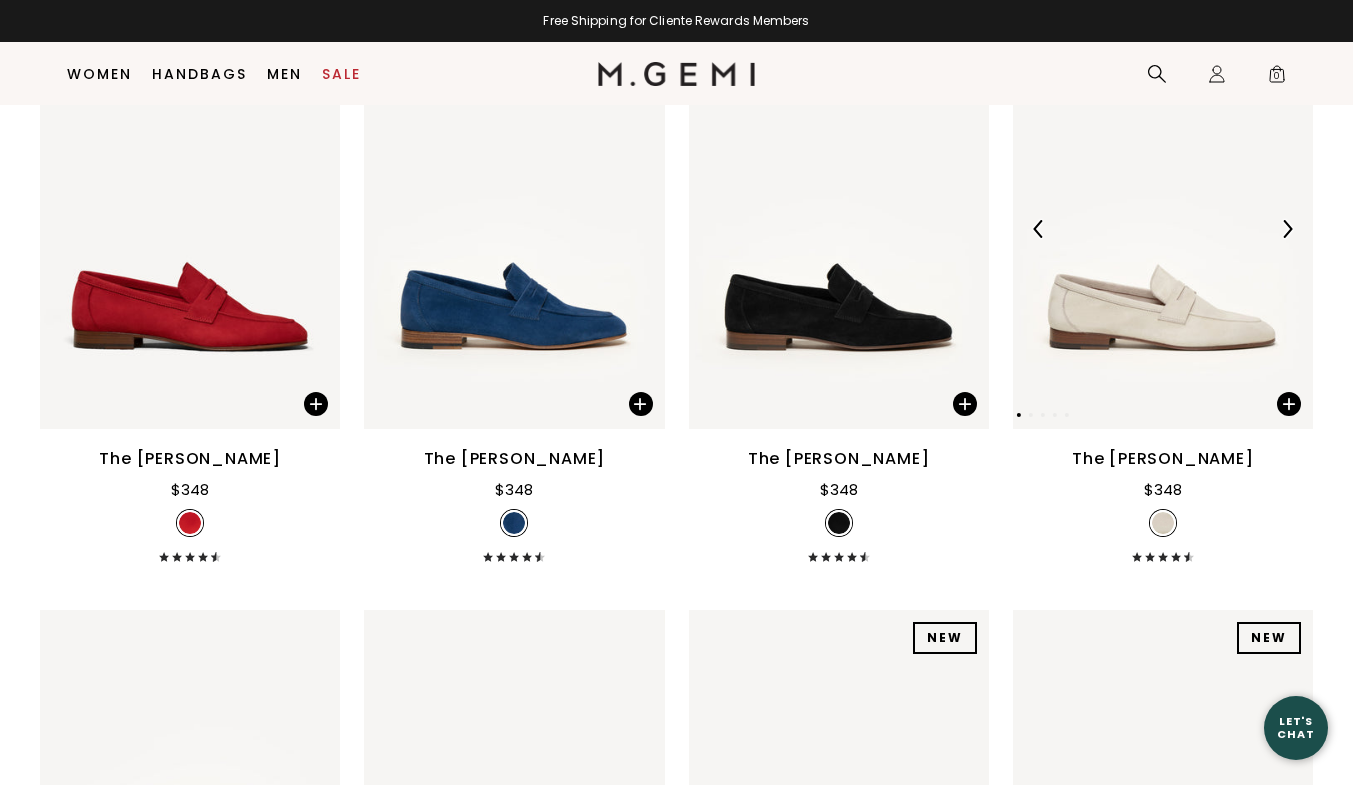 click at bounding box center [1287, 229] 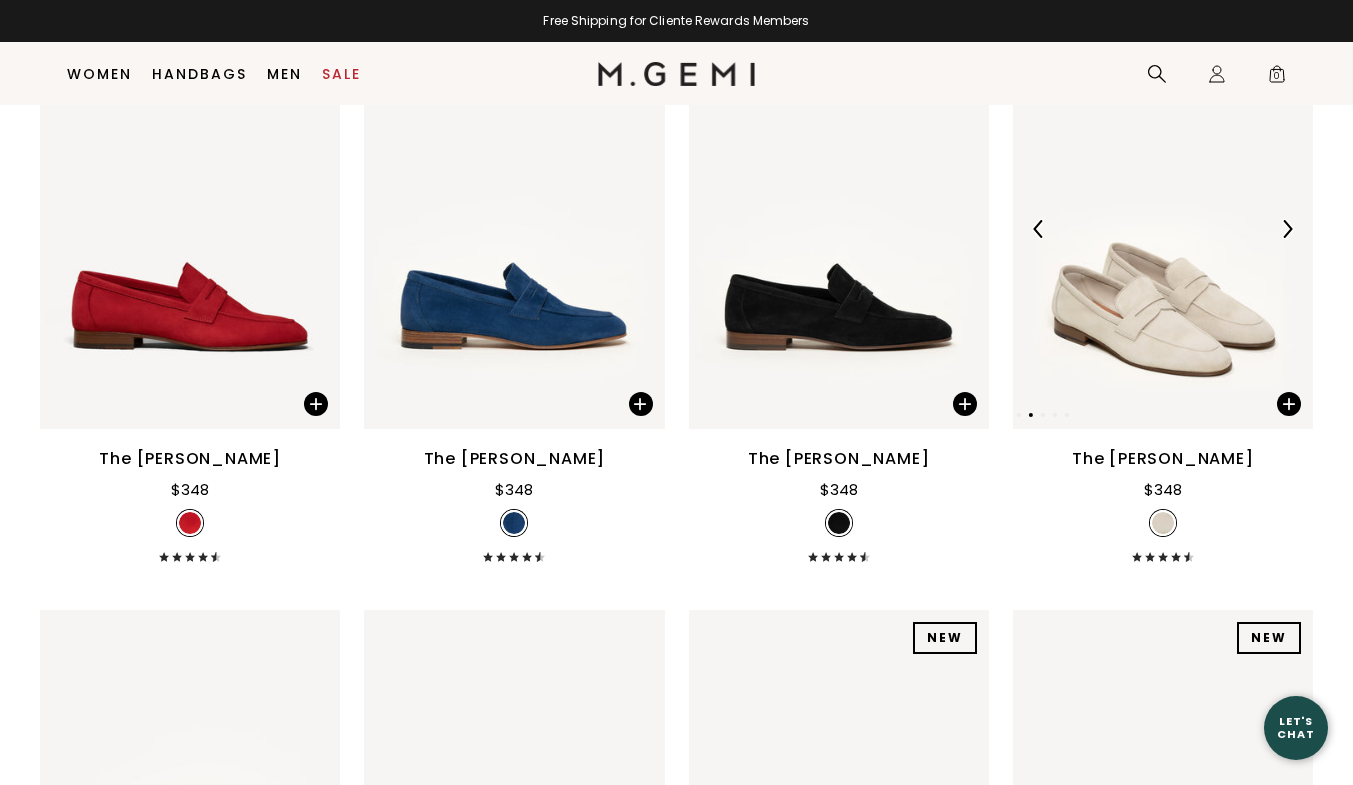 click at bounding box center [1287, 229] 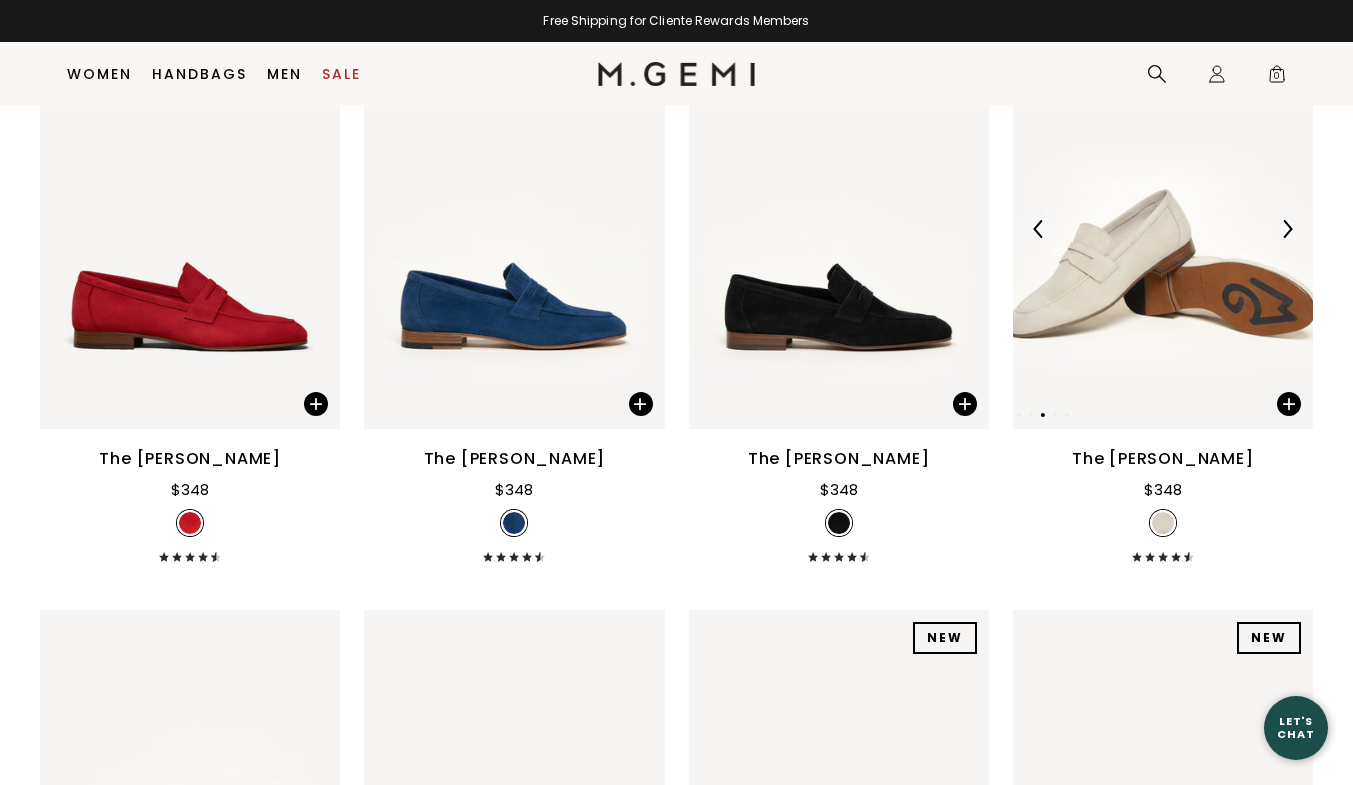 click at bounding box center [1287, 229] 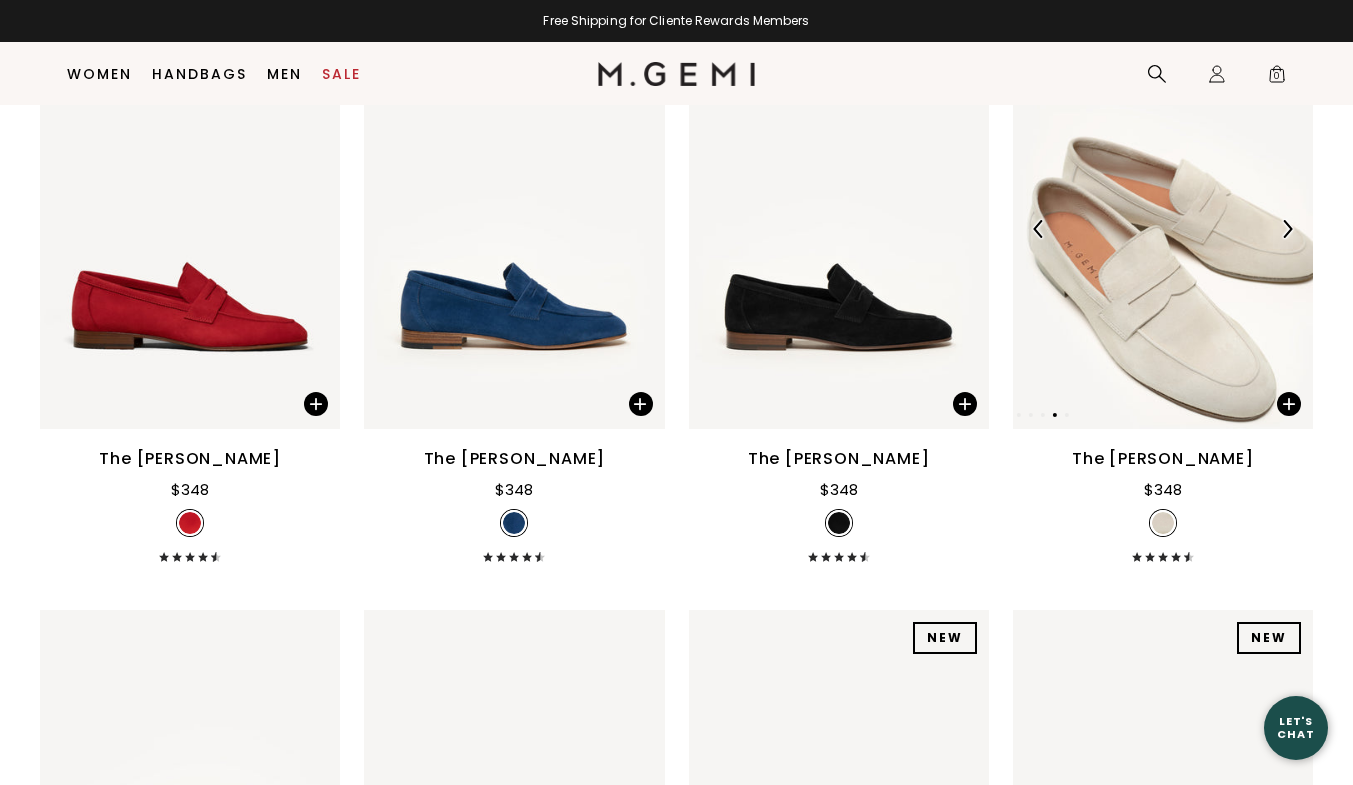 click at bounding box center (1287, 229) 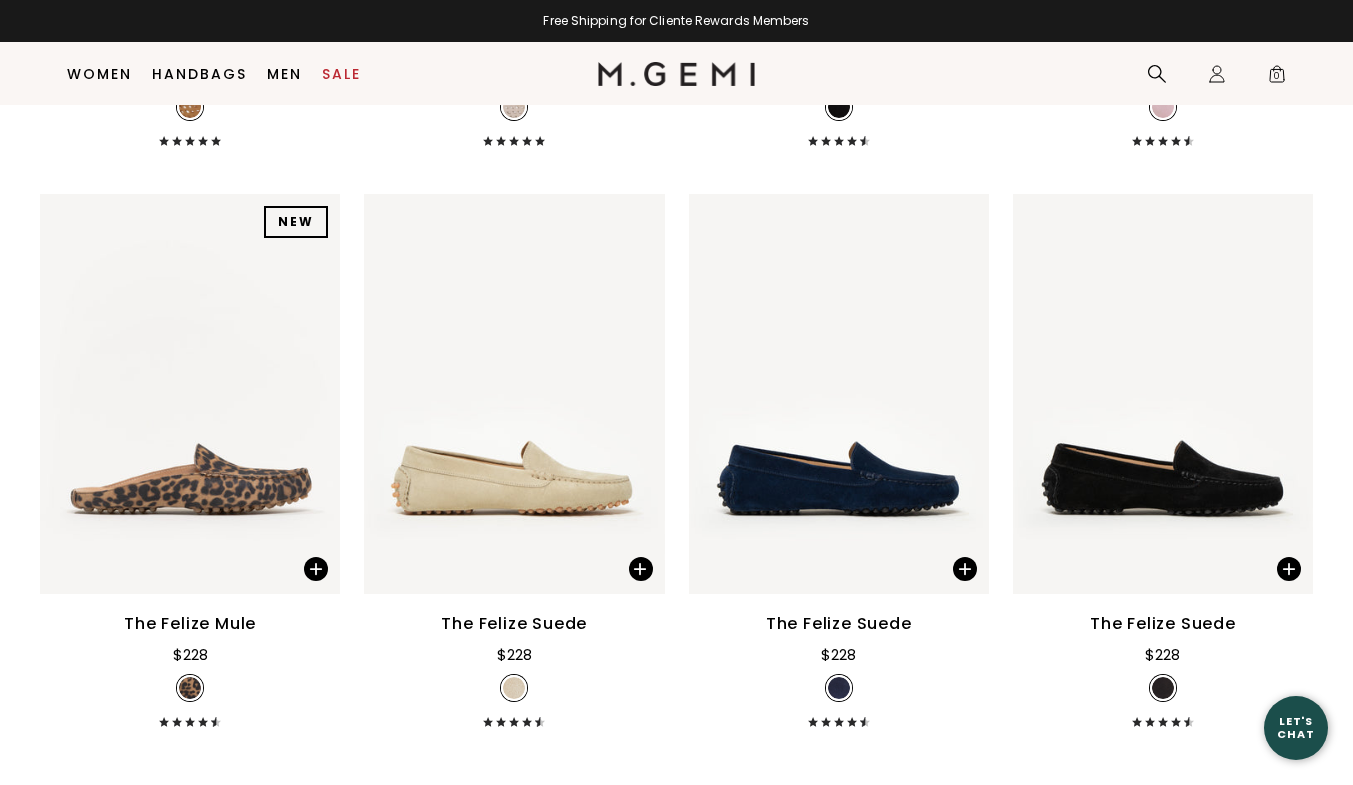 scroll, scrollTop: 8358, scrollLeft: 0, axis: vertical 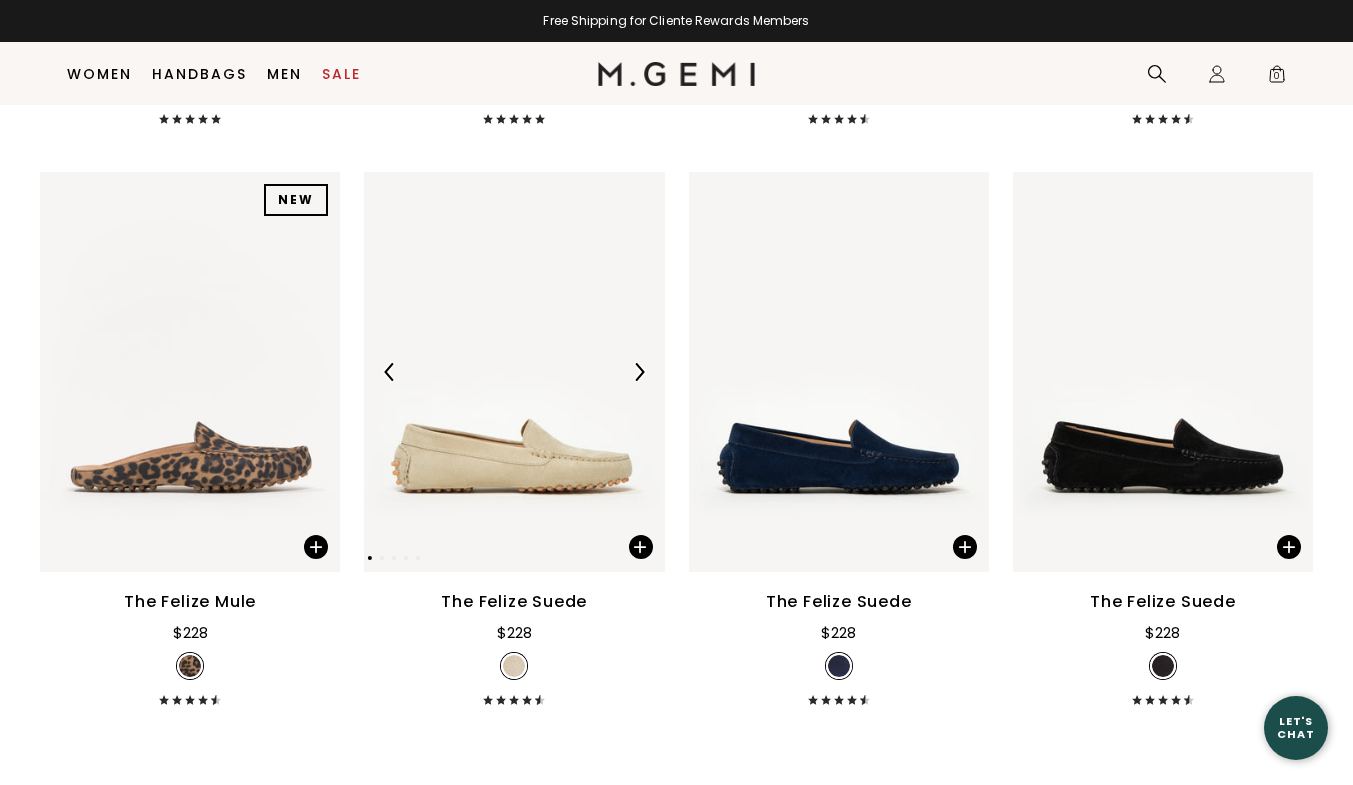 click at bounding box center [639, 372] 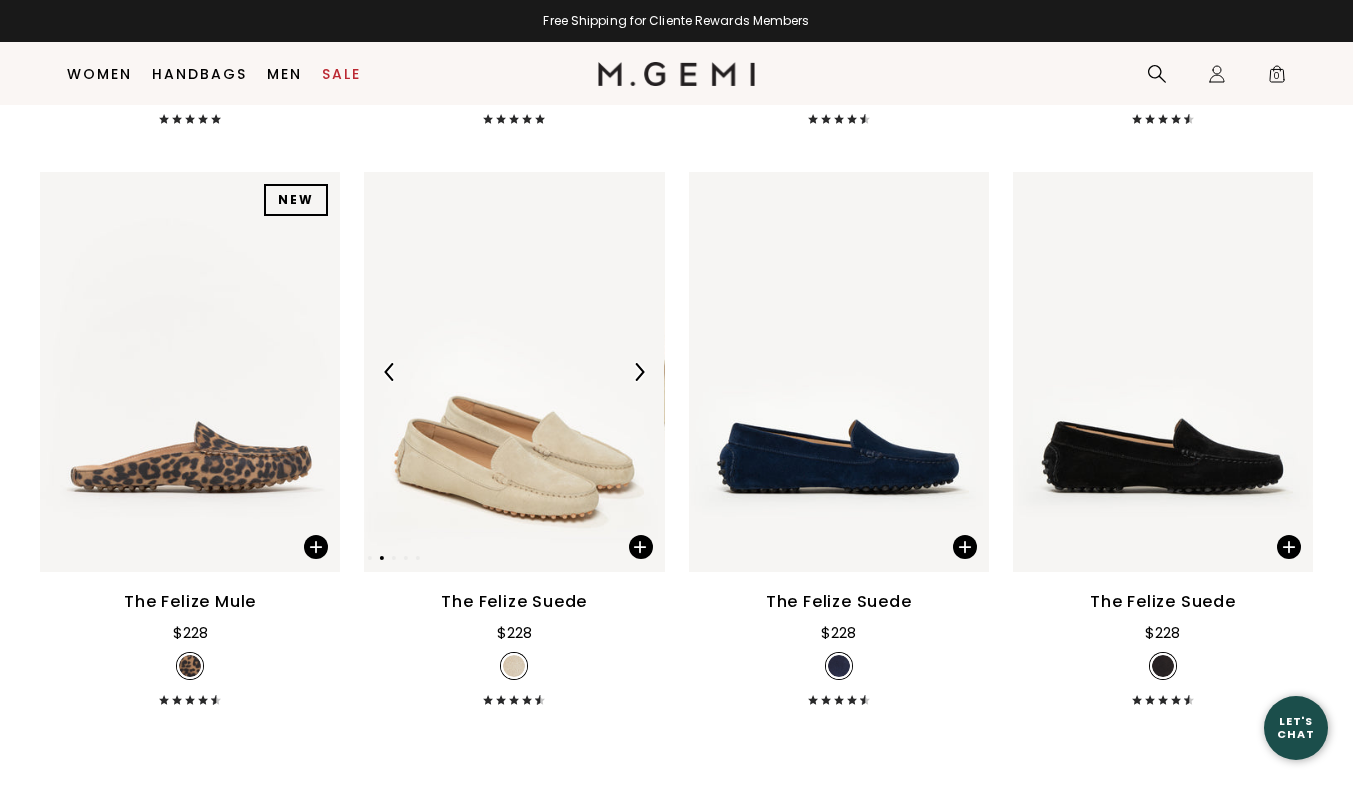 click at bounding box center [639, 372] 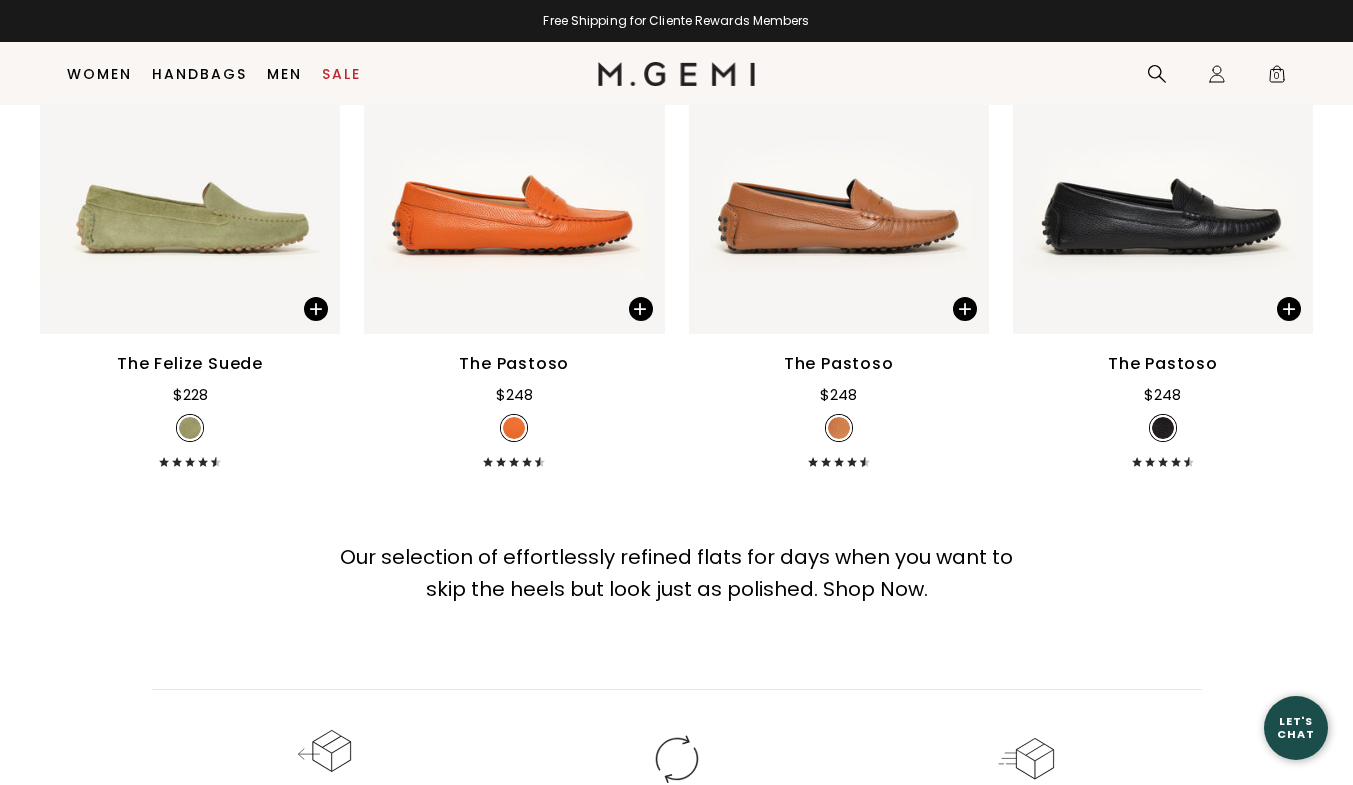 scroll, scrollTop: 10158, scrollLeft: 0, axis: vertical 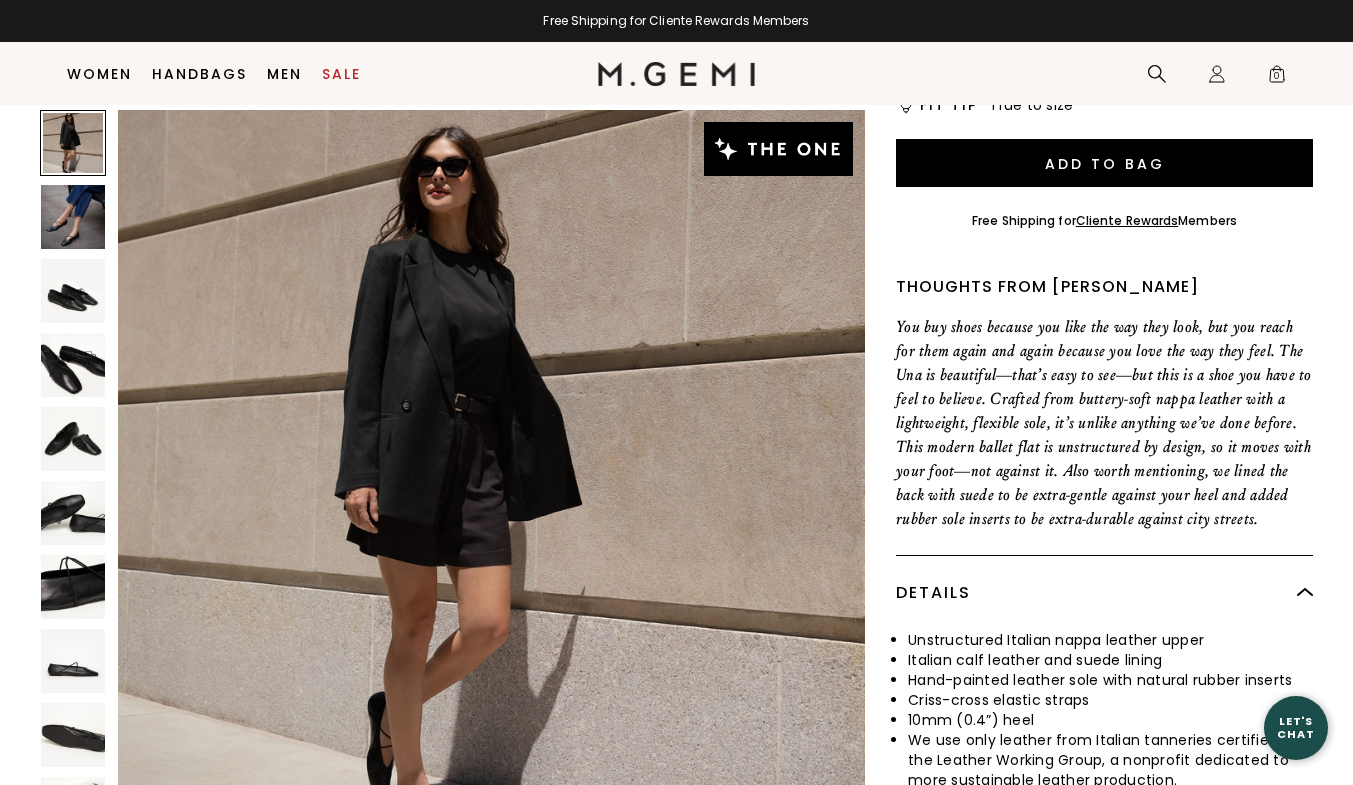click at bounding box center [73, 291] 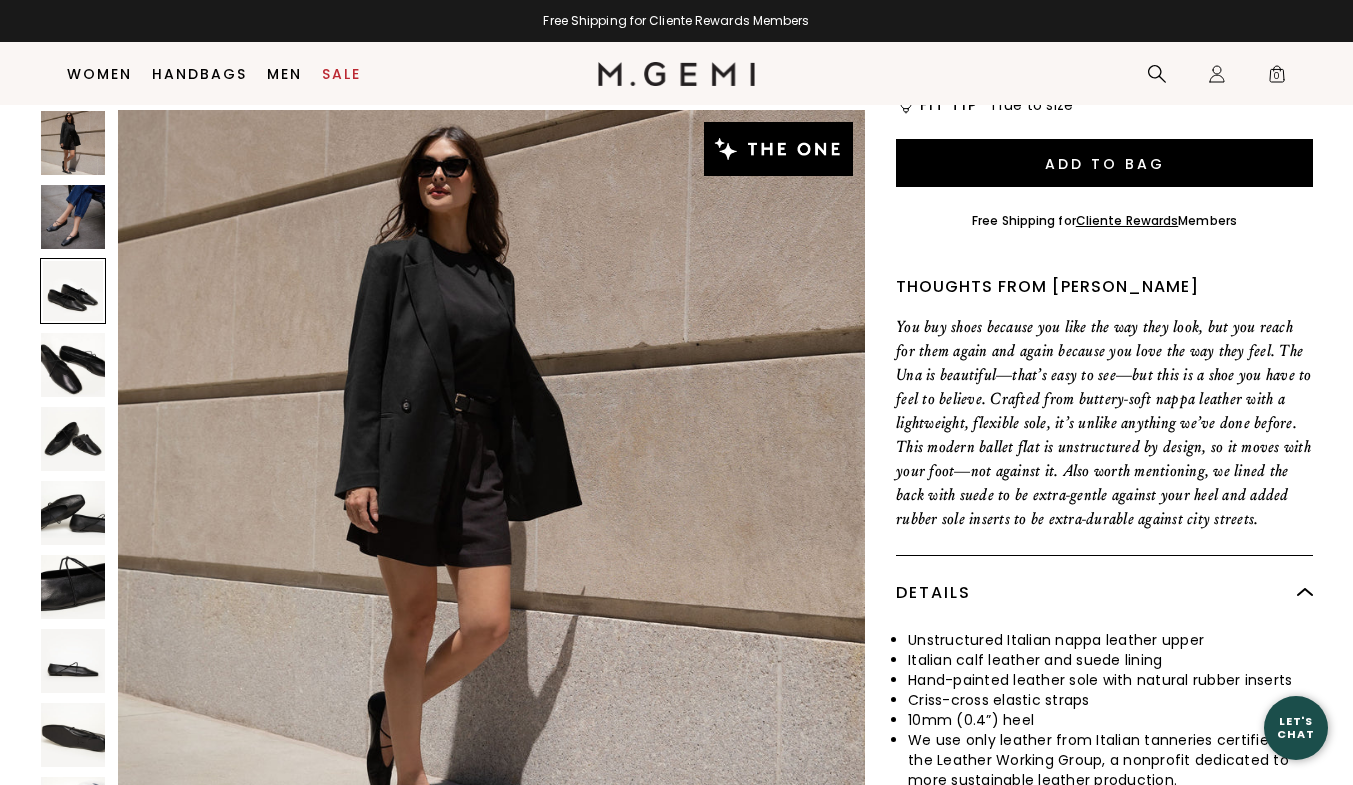 scroll, scrollTop: 0, scrollLeft: 0, axis: both 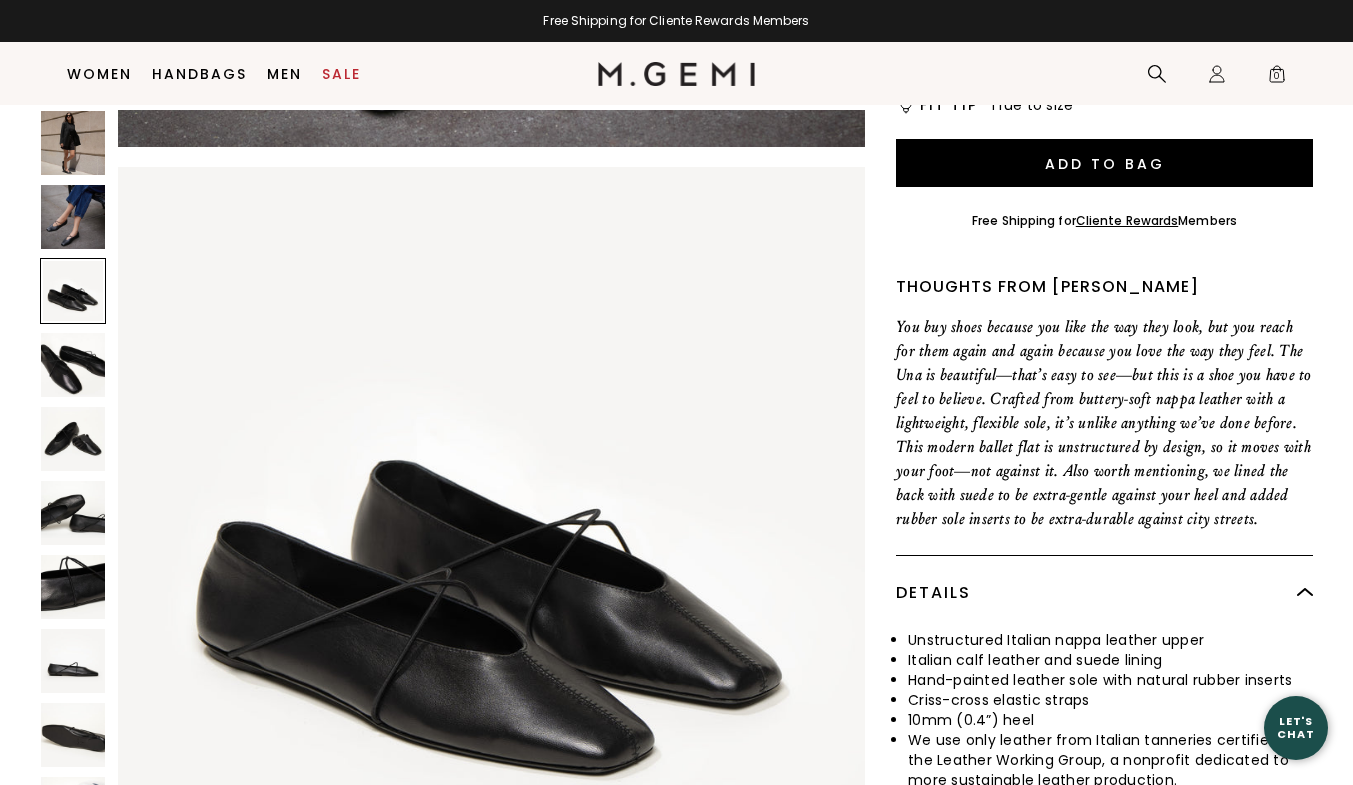 click at bounding box center (73, 217) 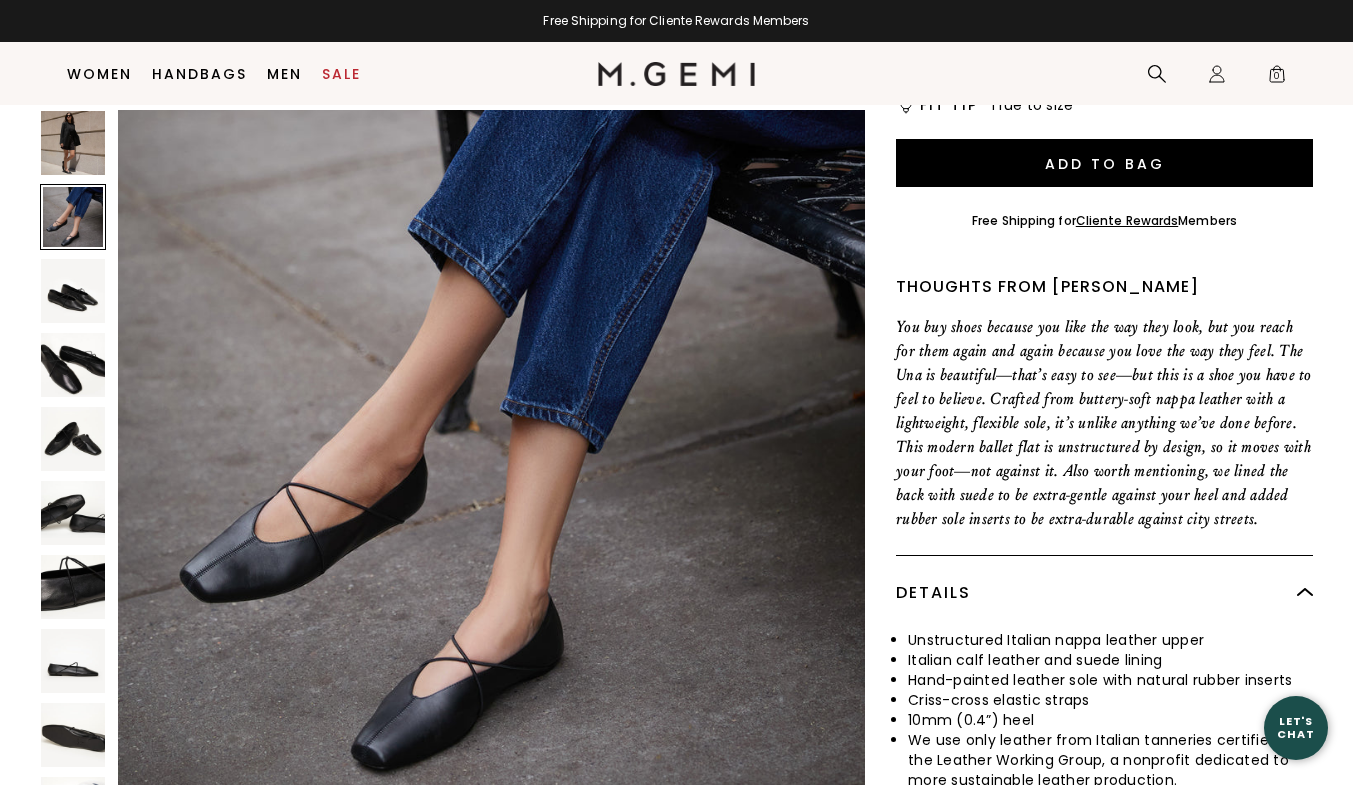 scroll, scrollTop: 852, scrollLeft: 0, axis: vertical 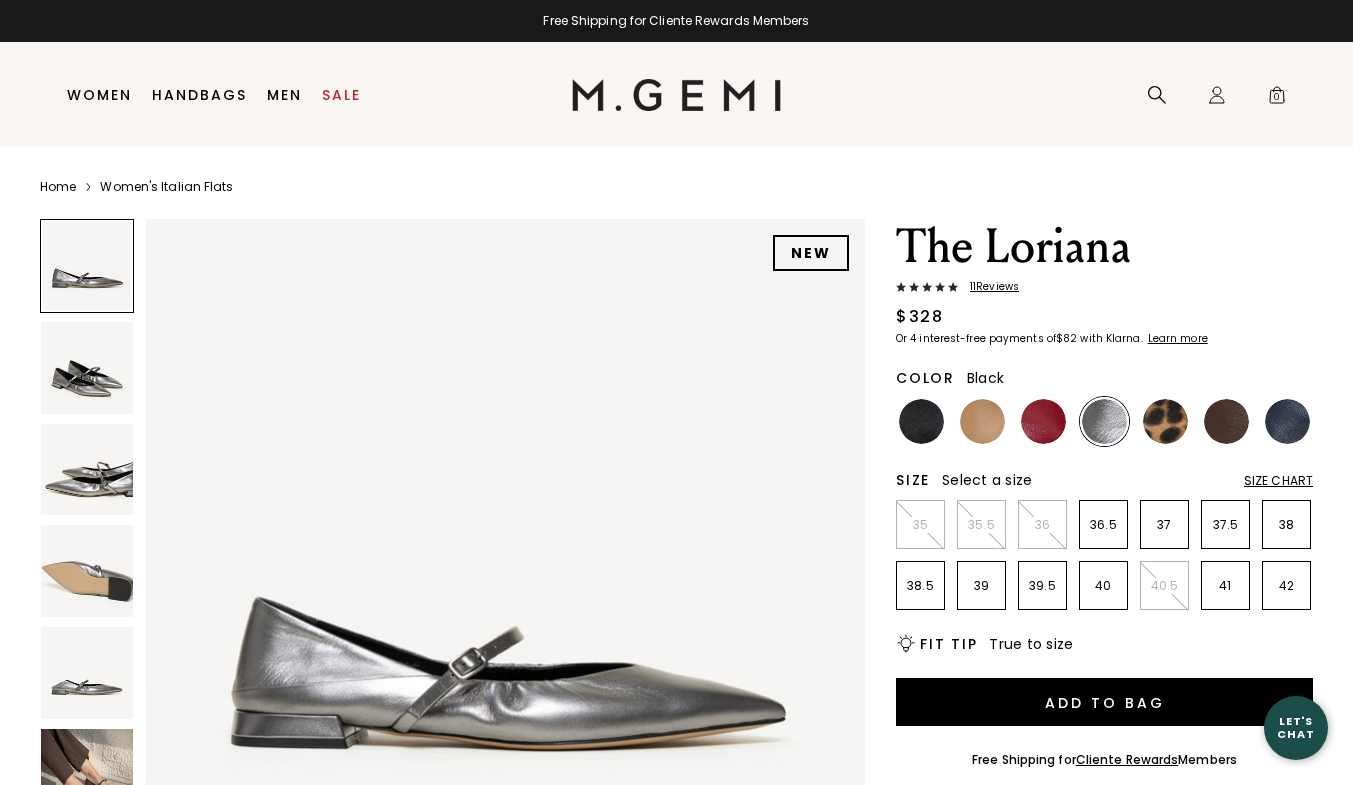 click at bounding box center (921, 421) 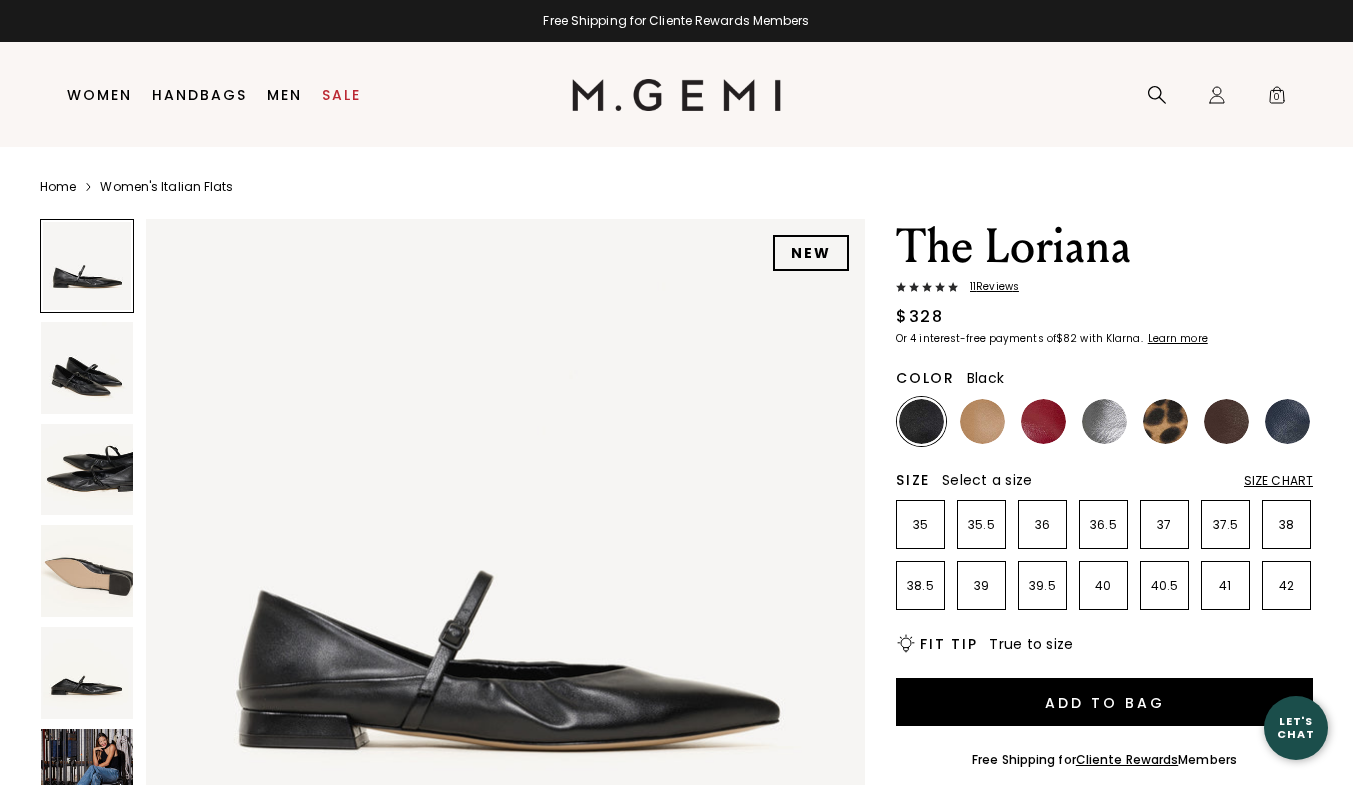 scroll, scrollTop: 0, scrollLeft: 0, axis: both 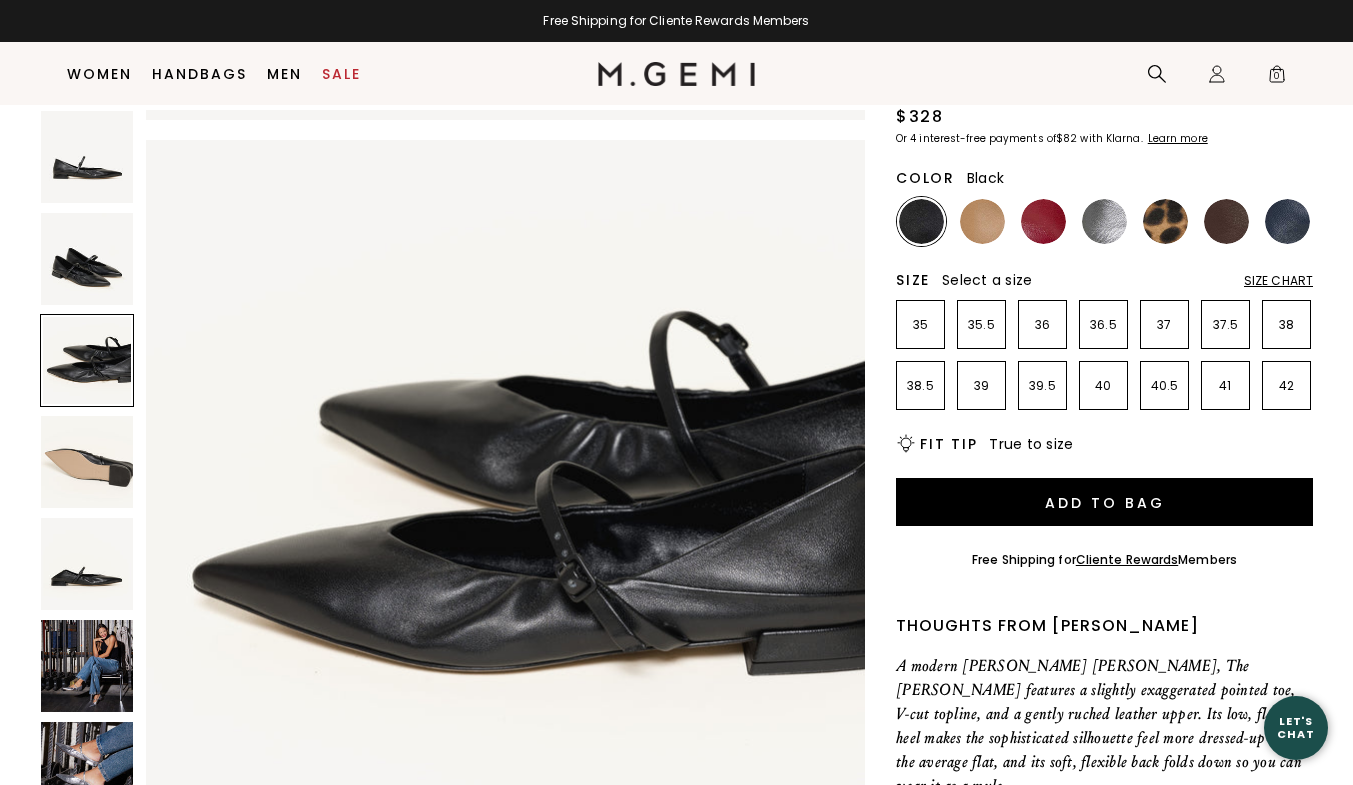 click at bounding box center (87, 666) 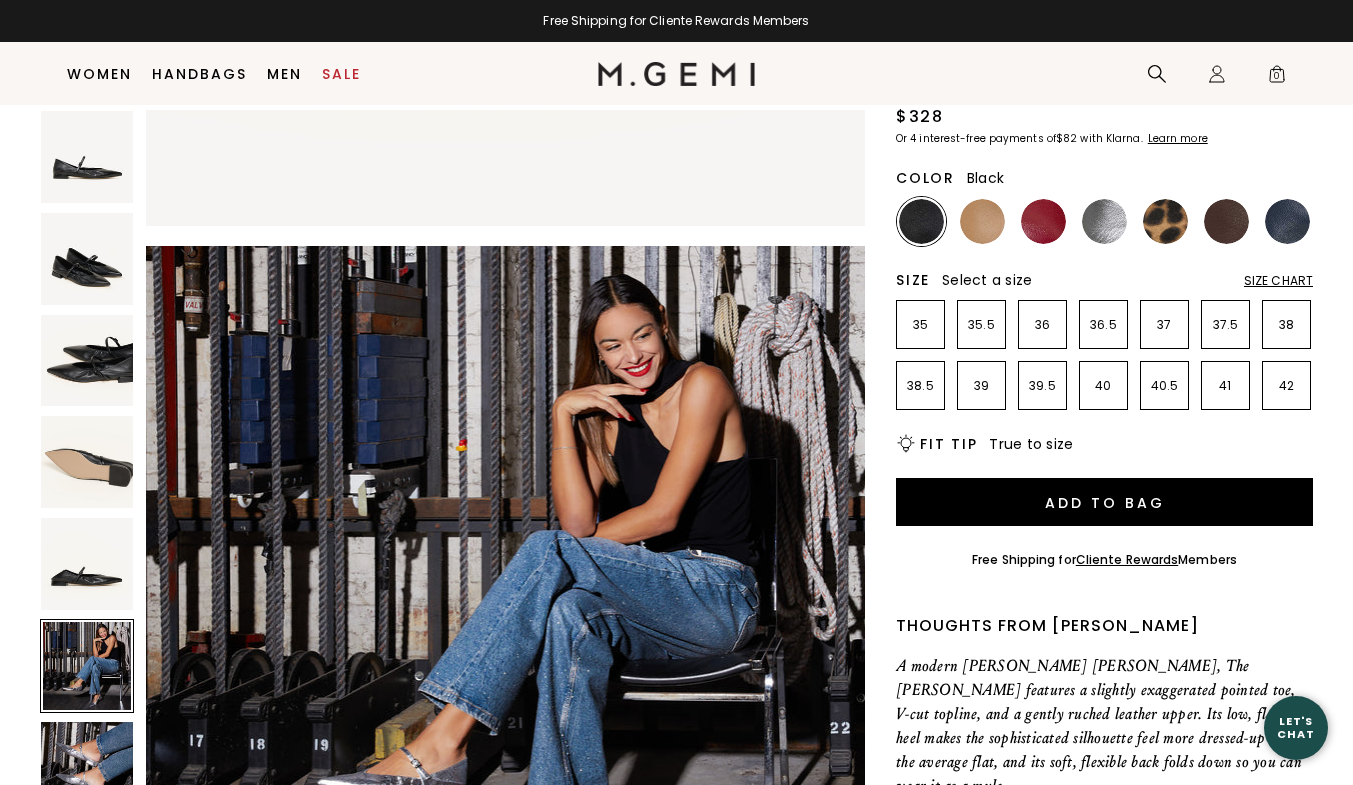 scroll, scrollTop: 3621, scrollLeft: 0, axis: vertical 